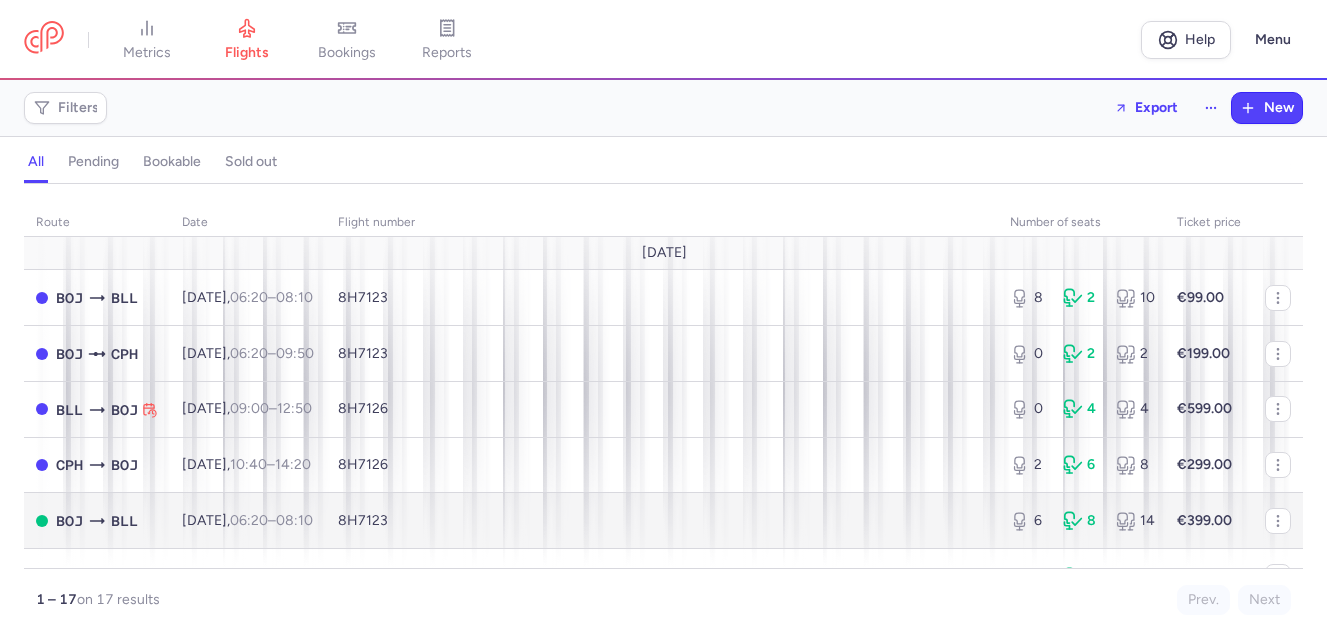 scroll, scrollTop: 0, scrollLeft: 0, axis: both 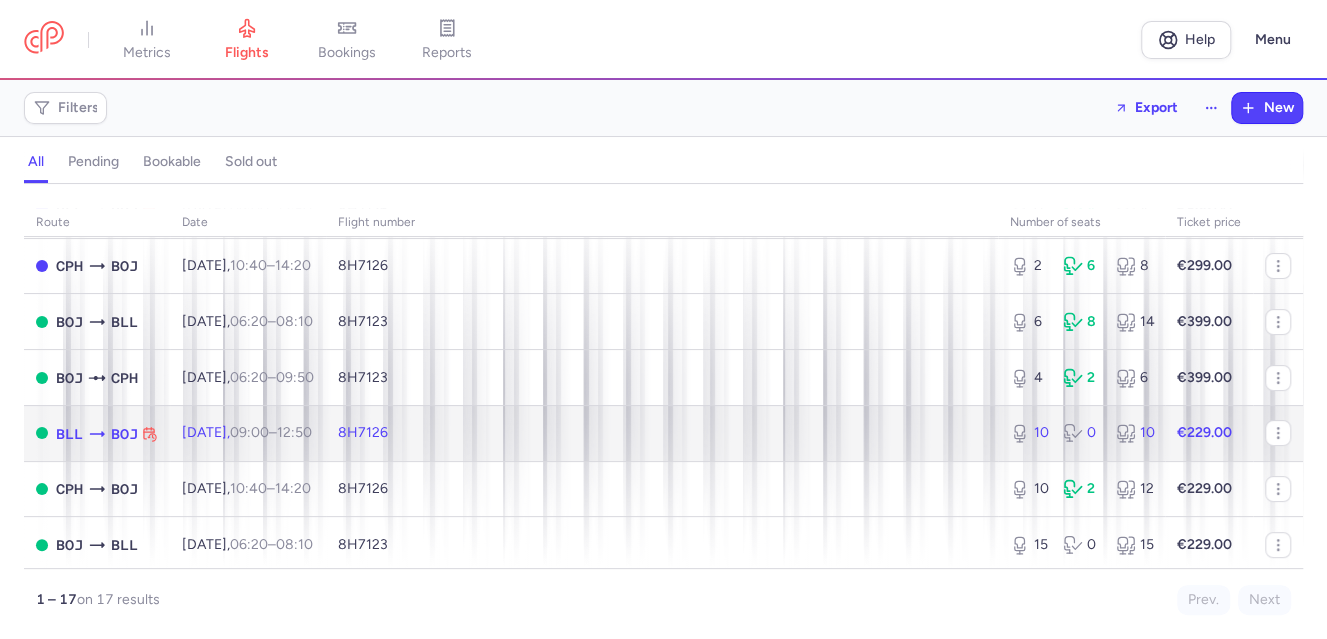click on "[DATE]  09:00  –  12:50  +0" at bounding box center [247, 432] 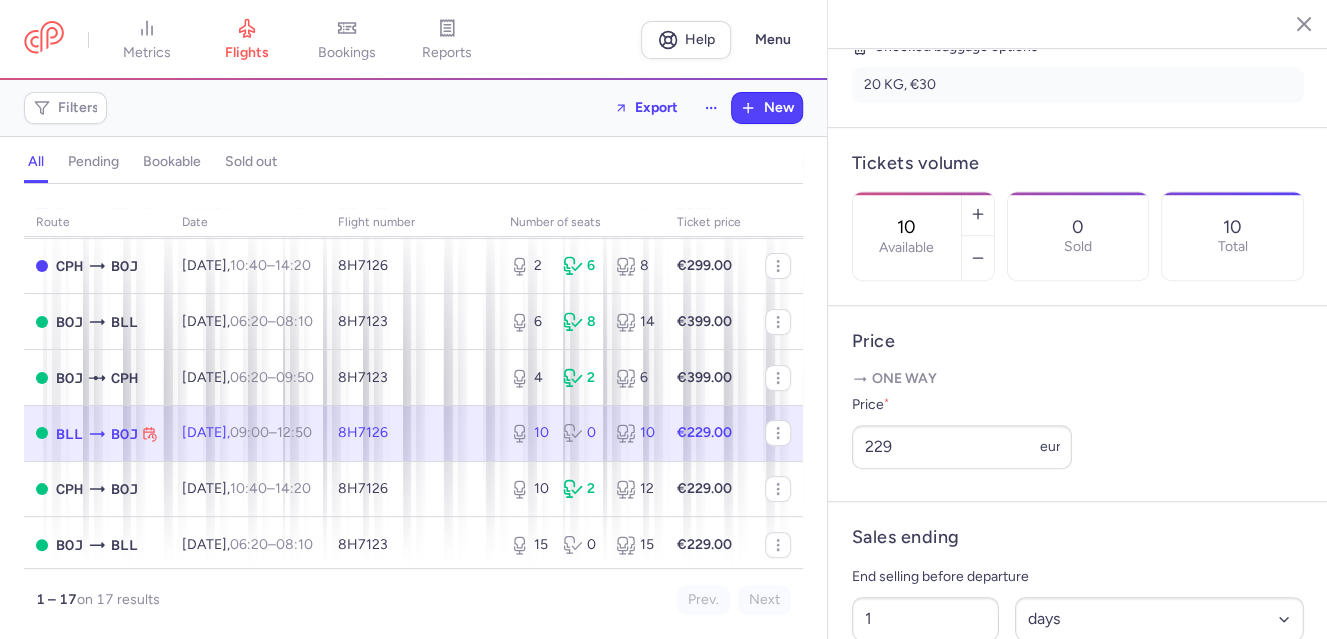 scroll, scrollTop: 600, scrollLeft: 0, axis: vertical 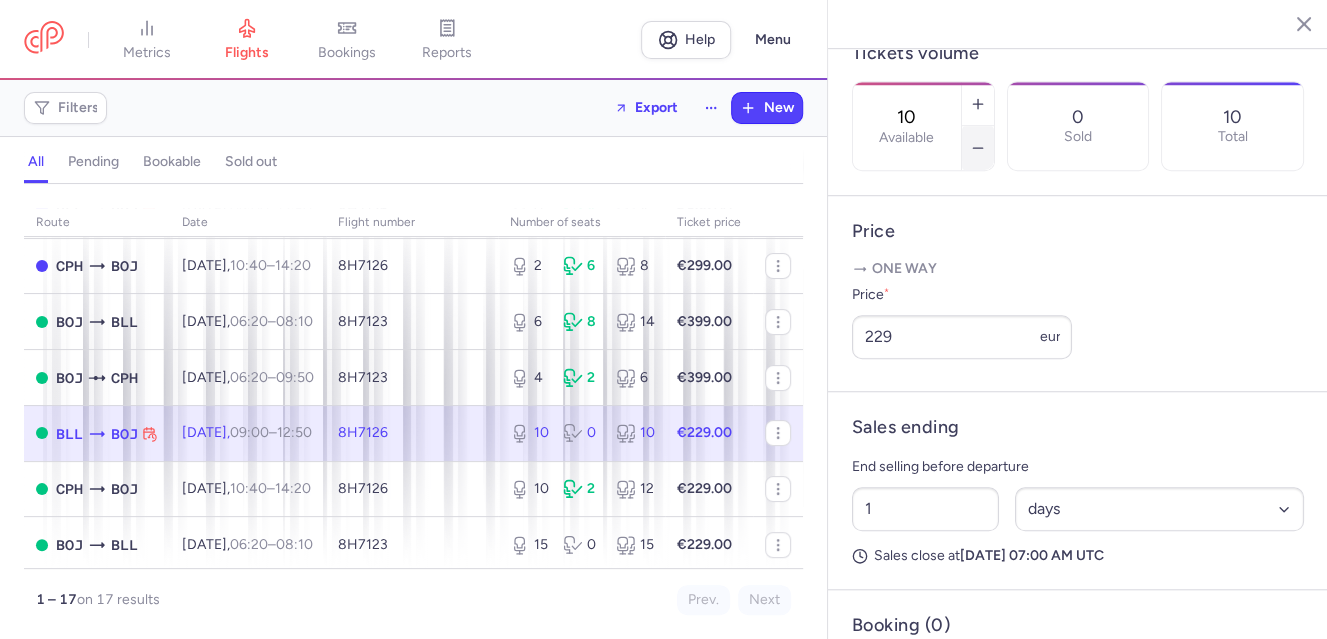 click 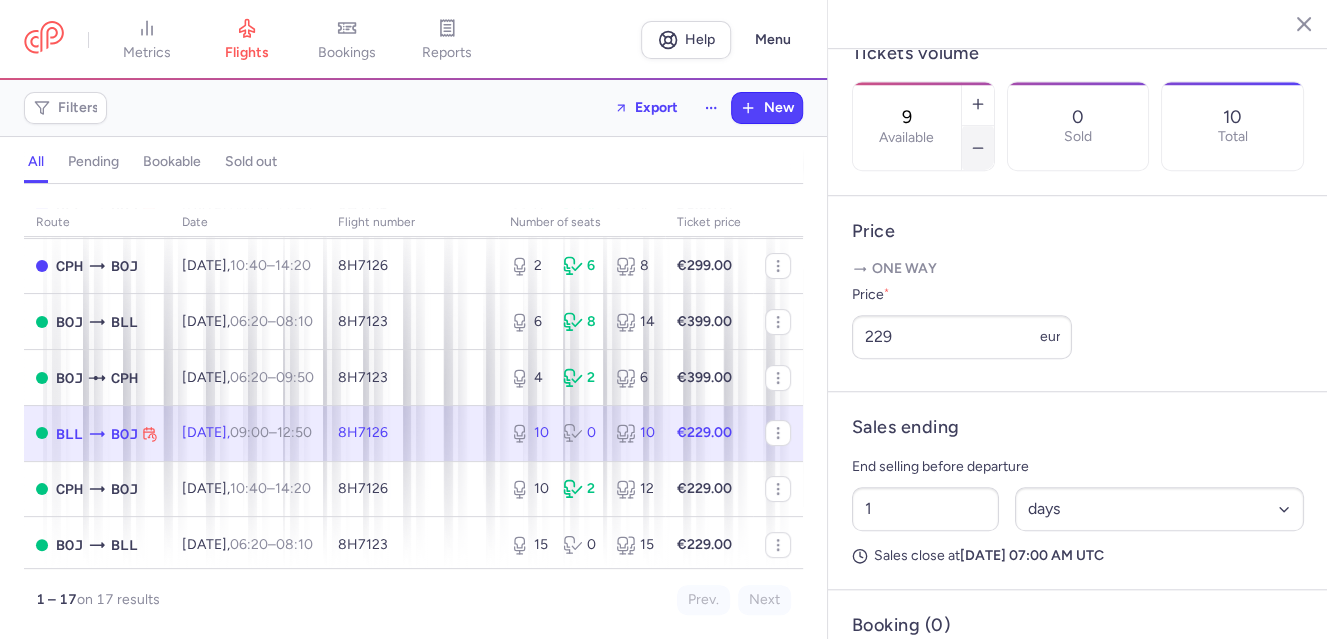 click 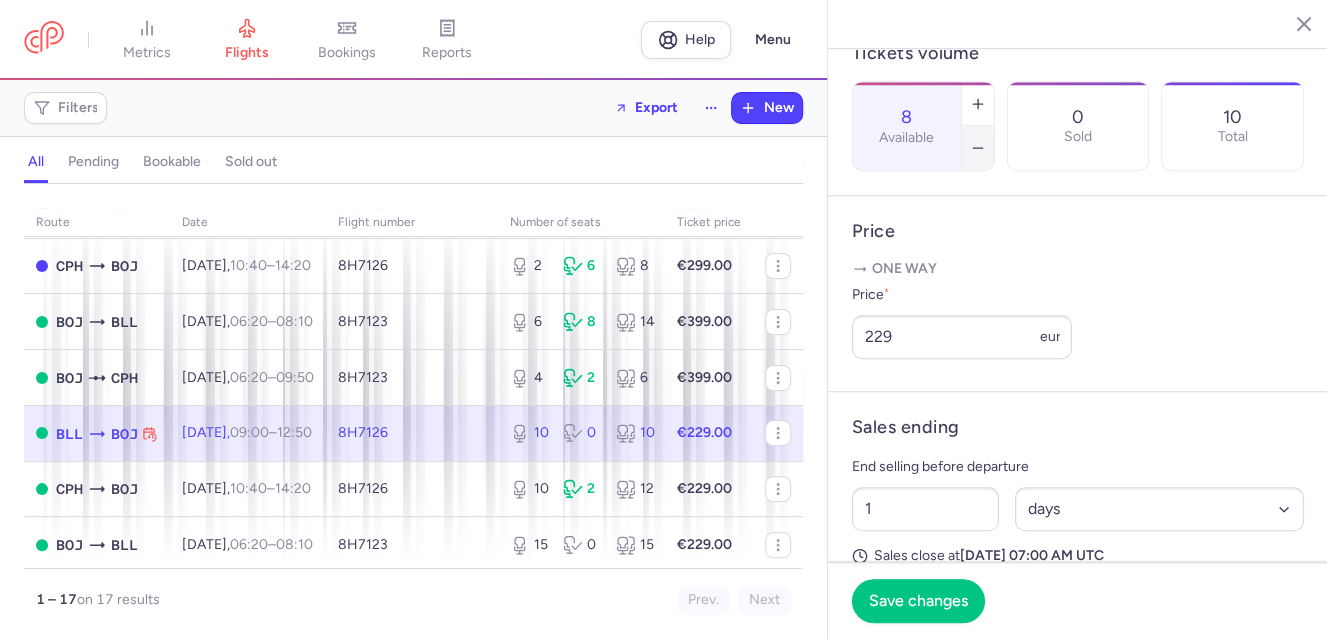 click 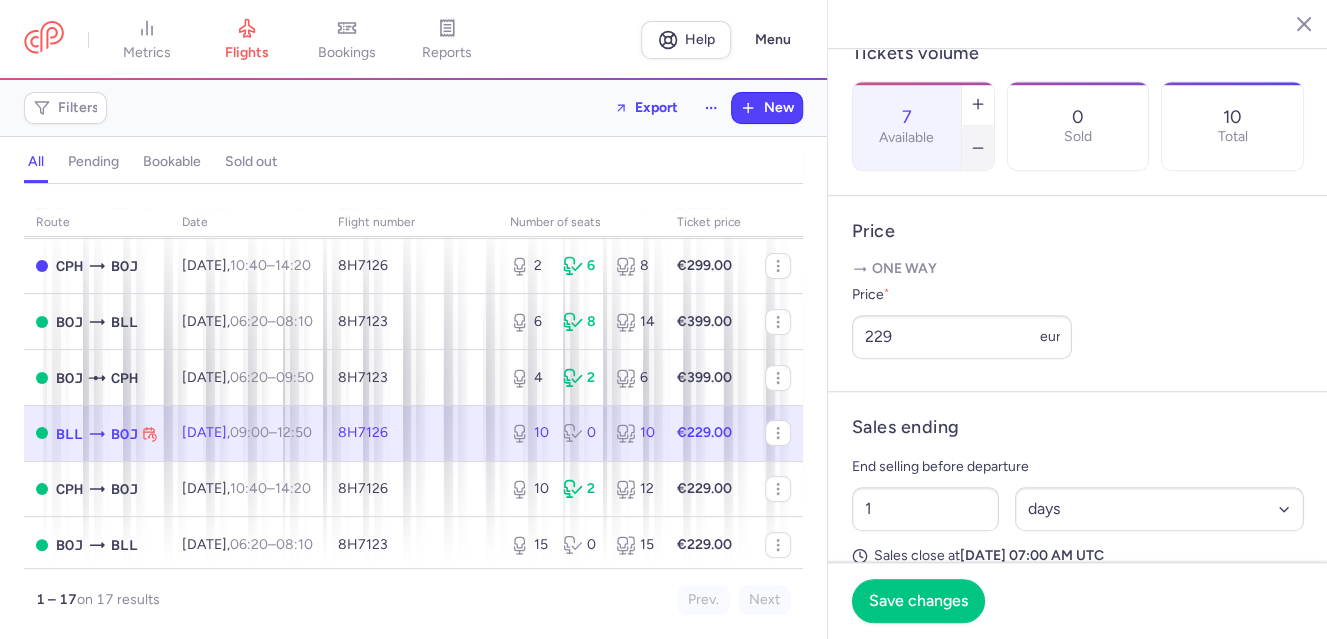 click 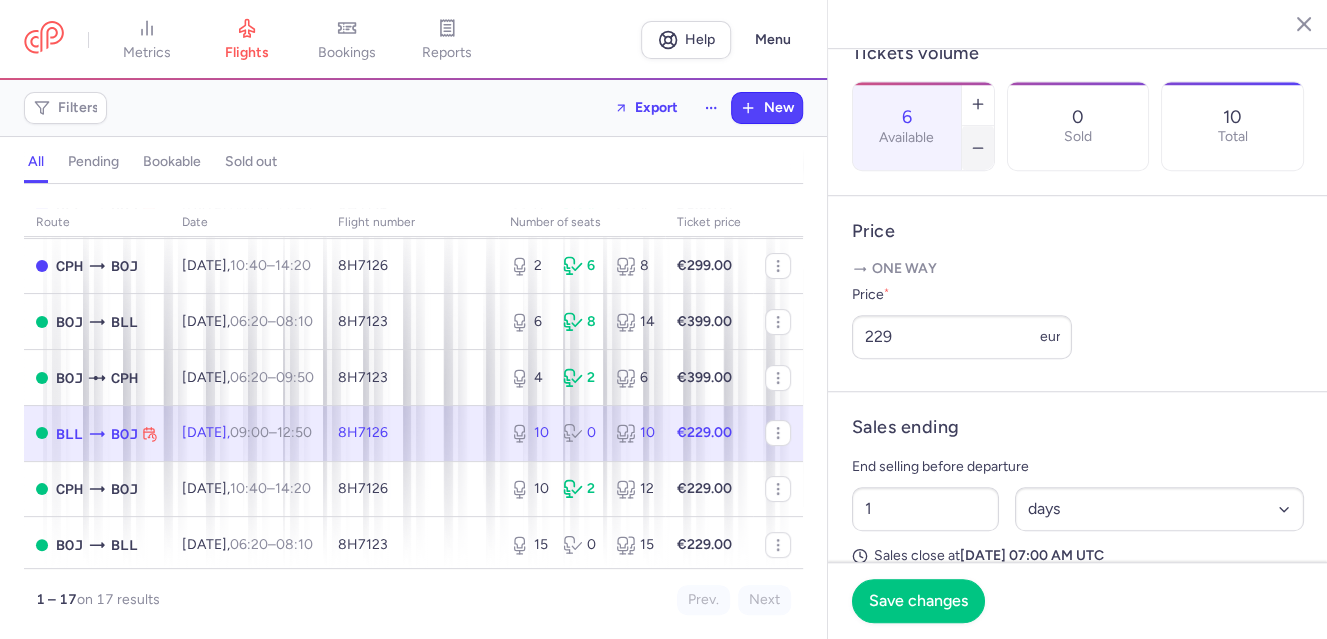 click 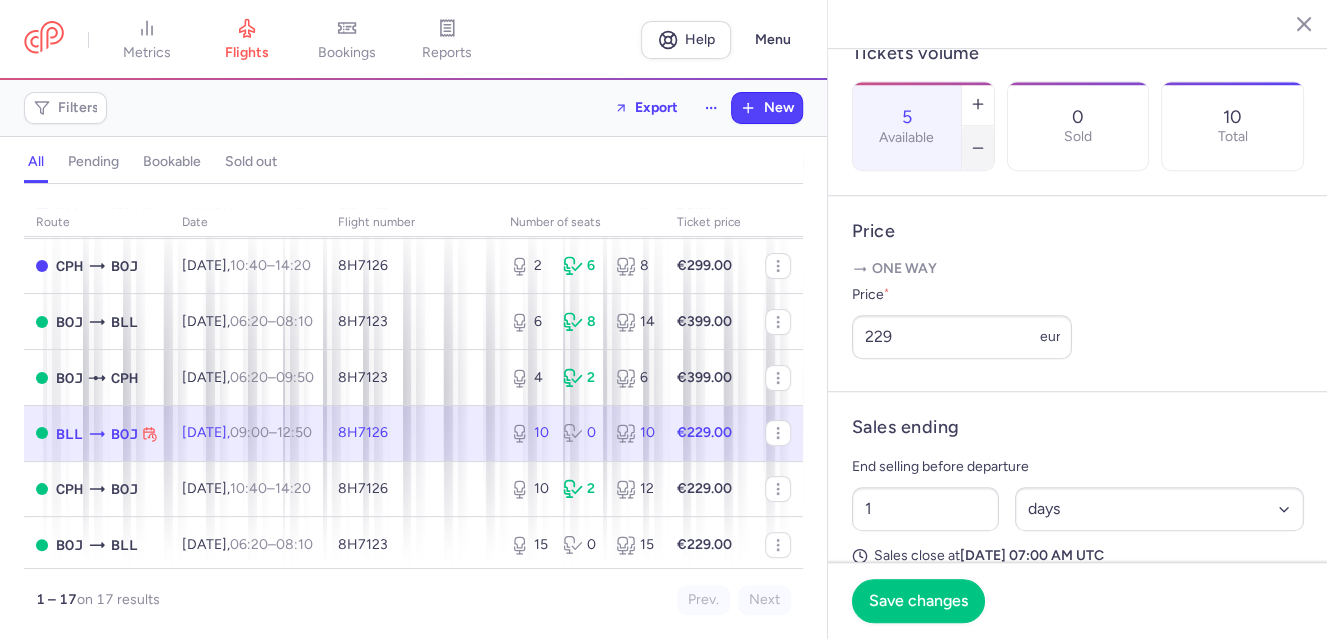 click 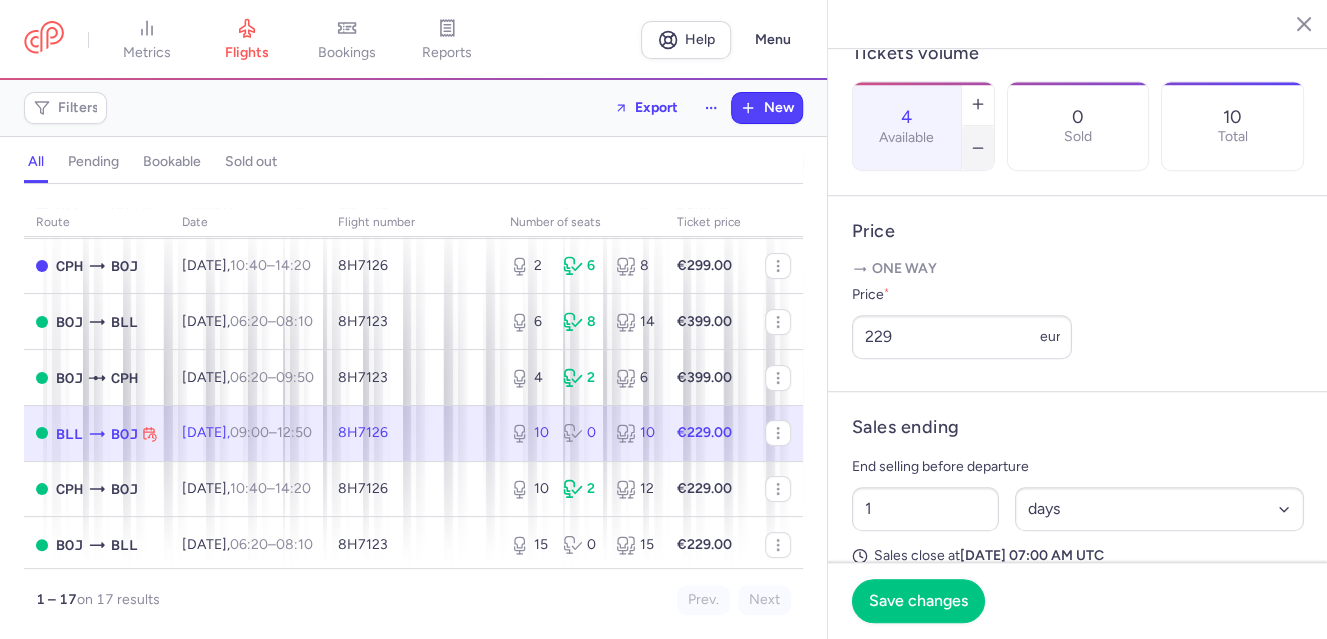 click 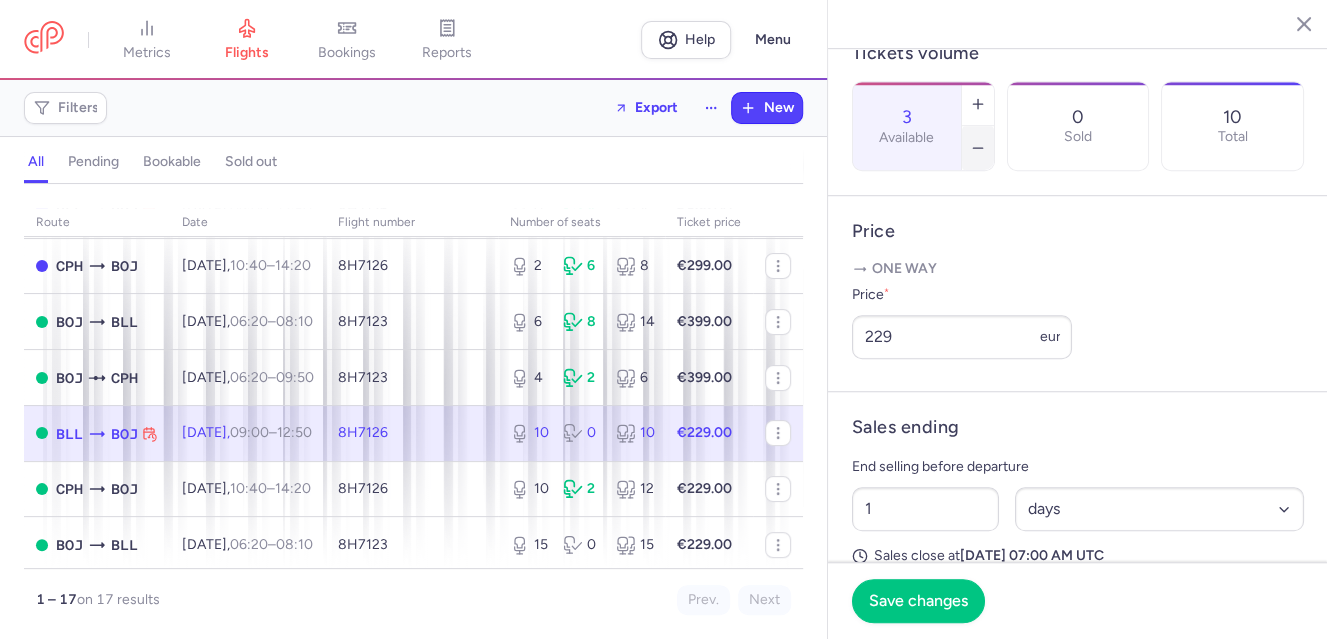 click 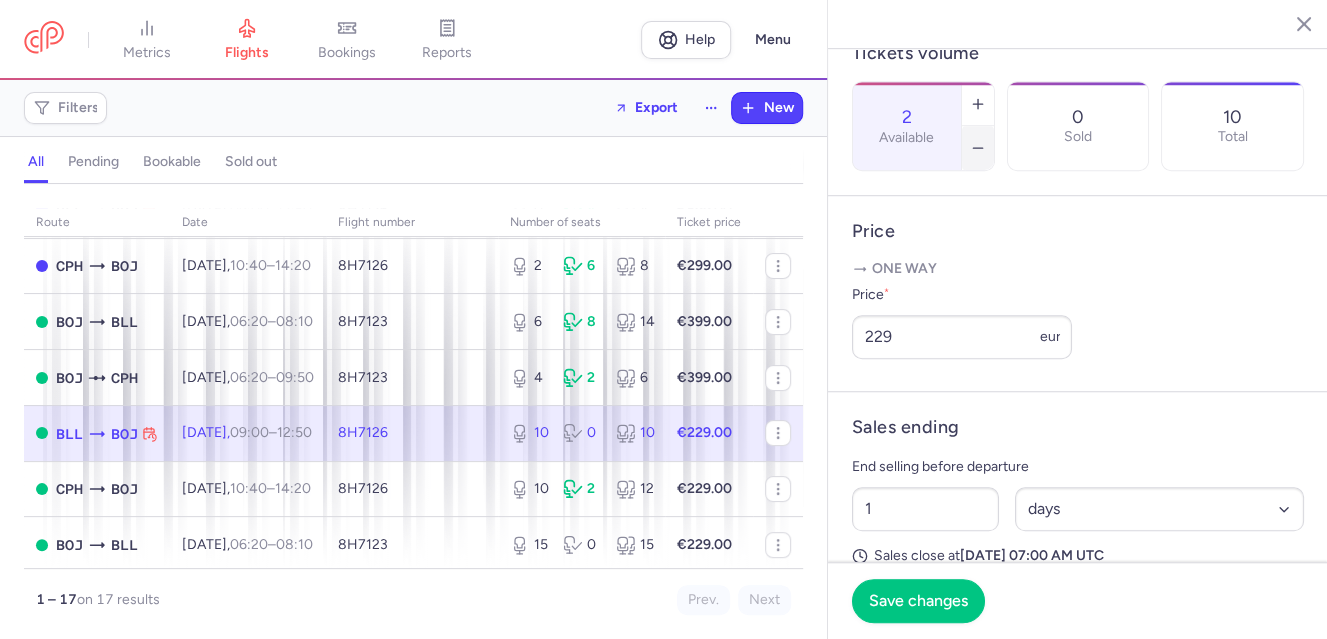click 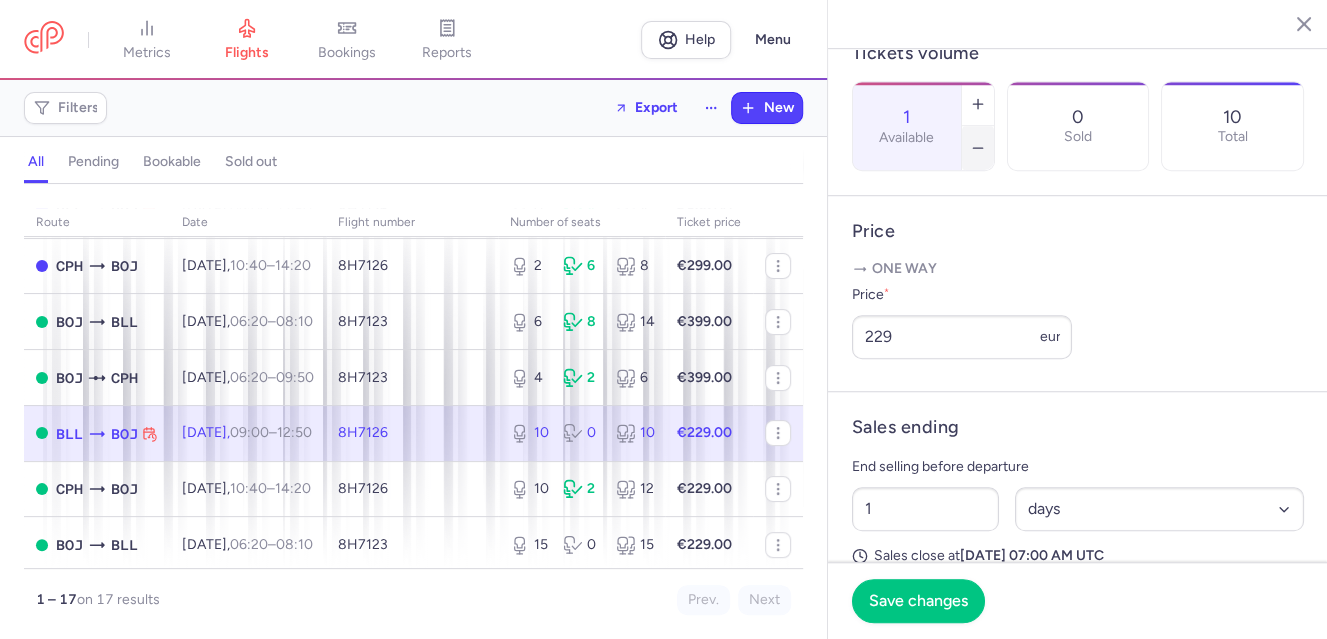 click 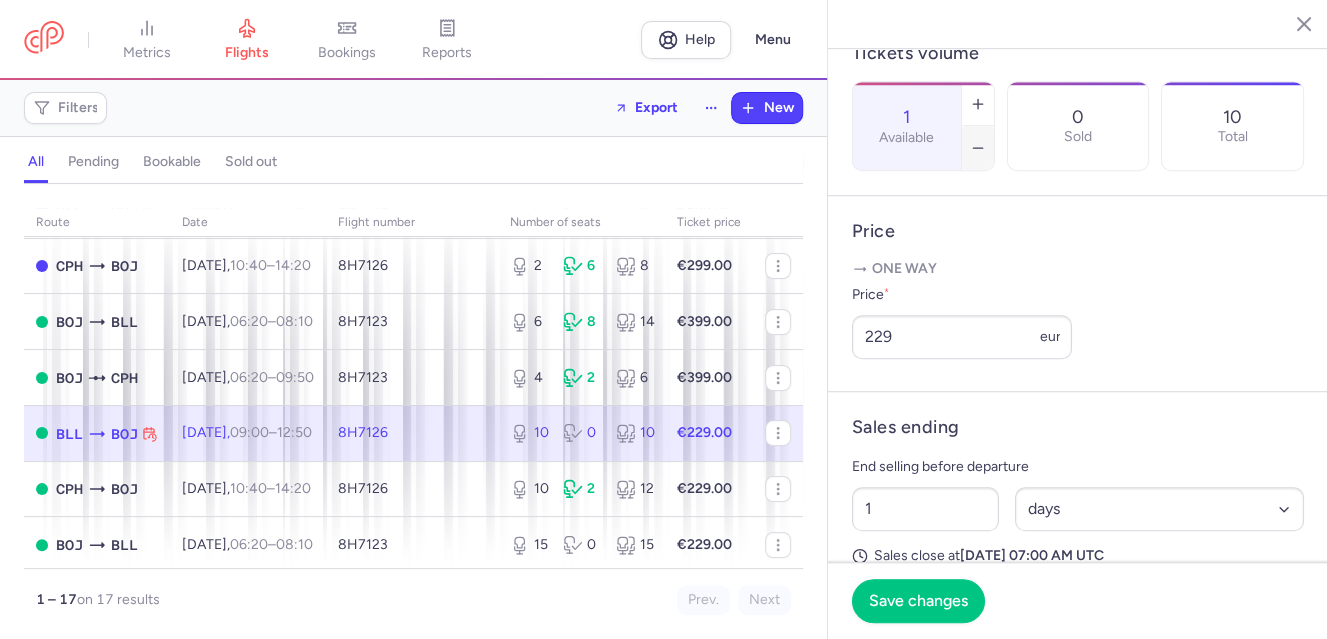 type on "0" 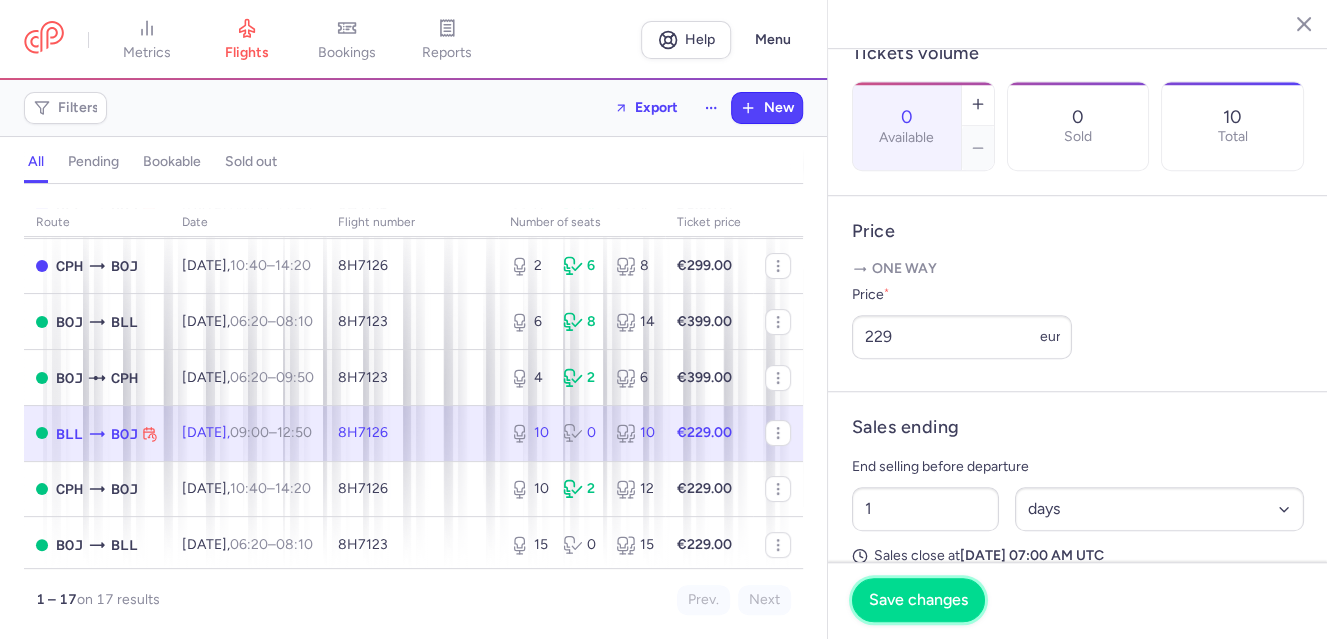 click on "Save changes" at bounding box center (918, 600) 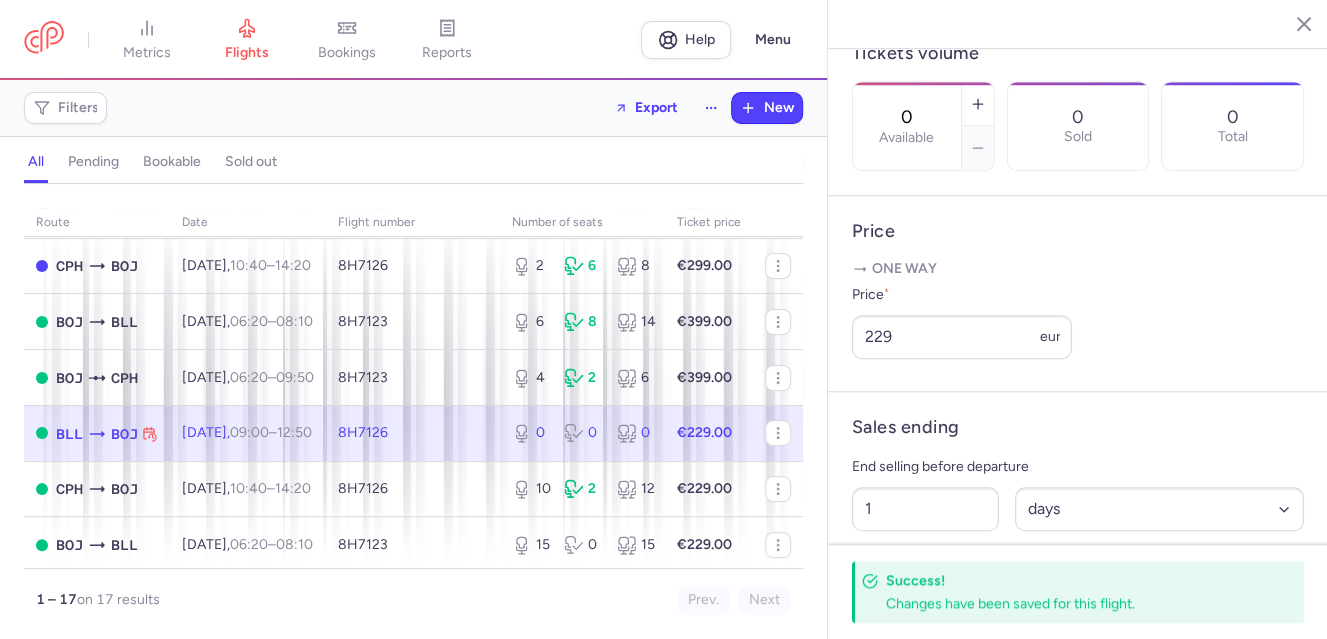 click on "09:00  –  12:50  +0" at bounding box center [271, 432] 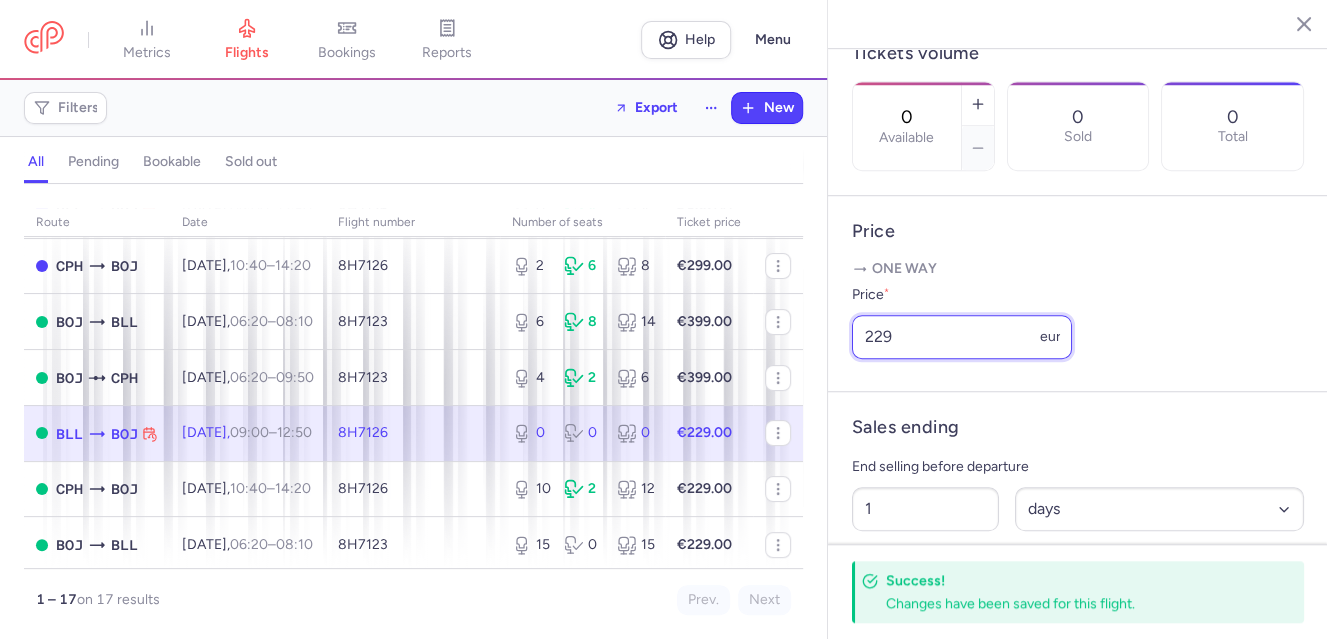 drag, startPoint x: 900, startPoint y: 387, endPoint x: 864, endPoint y: 390, distance: 36.124783 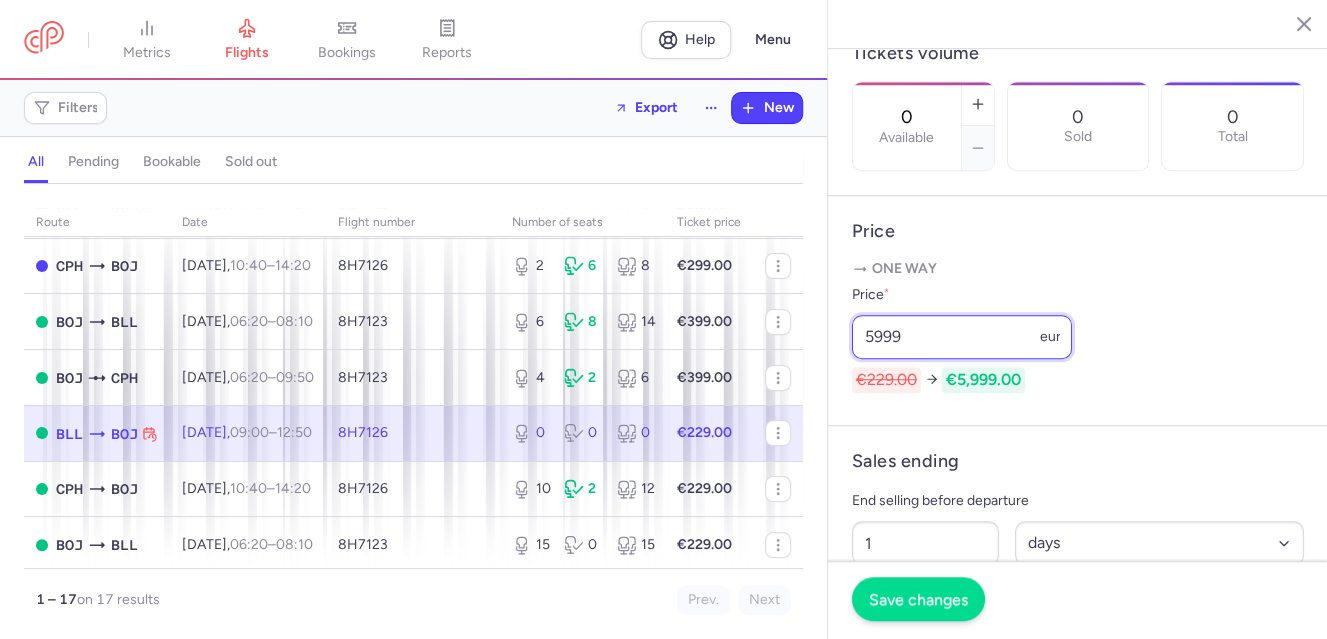 type on "5999" 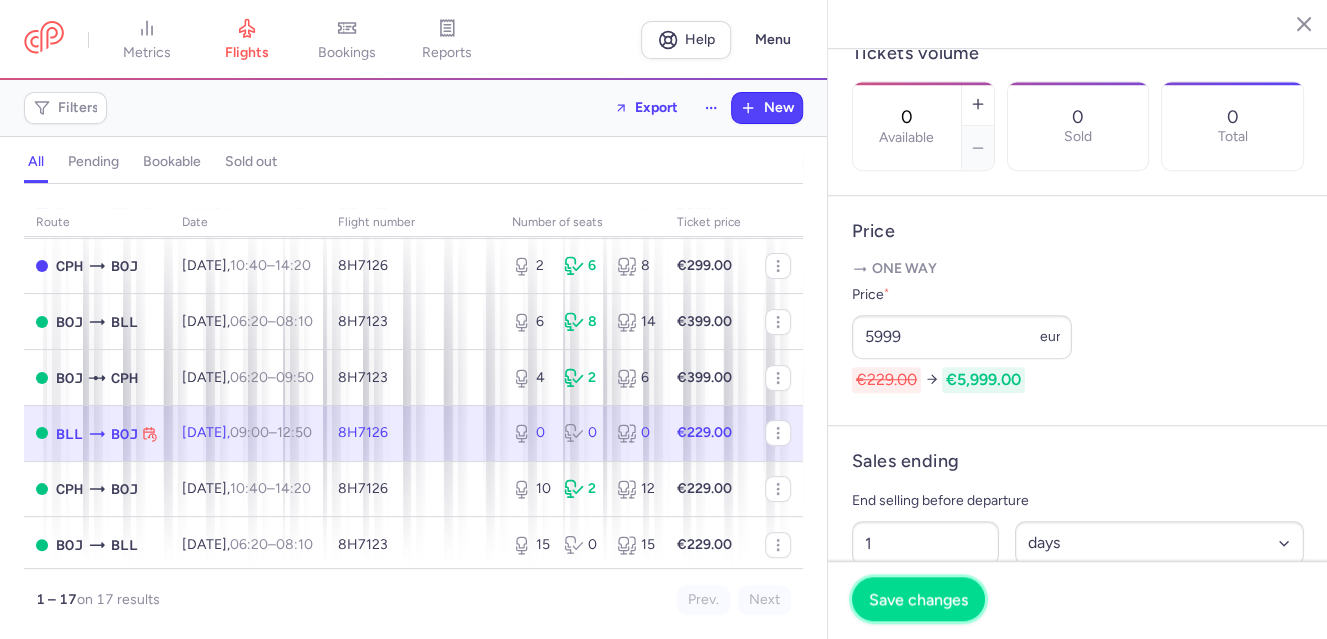 click on "Save changes" at bounding box center (918, 600) 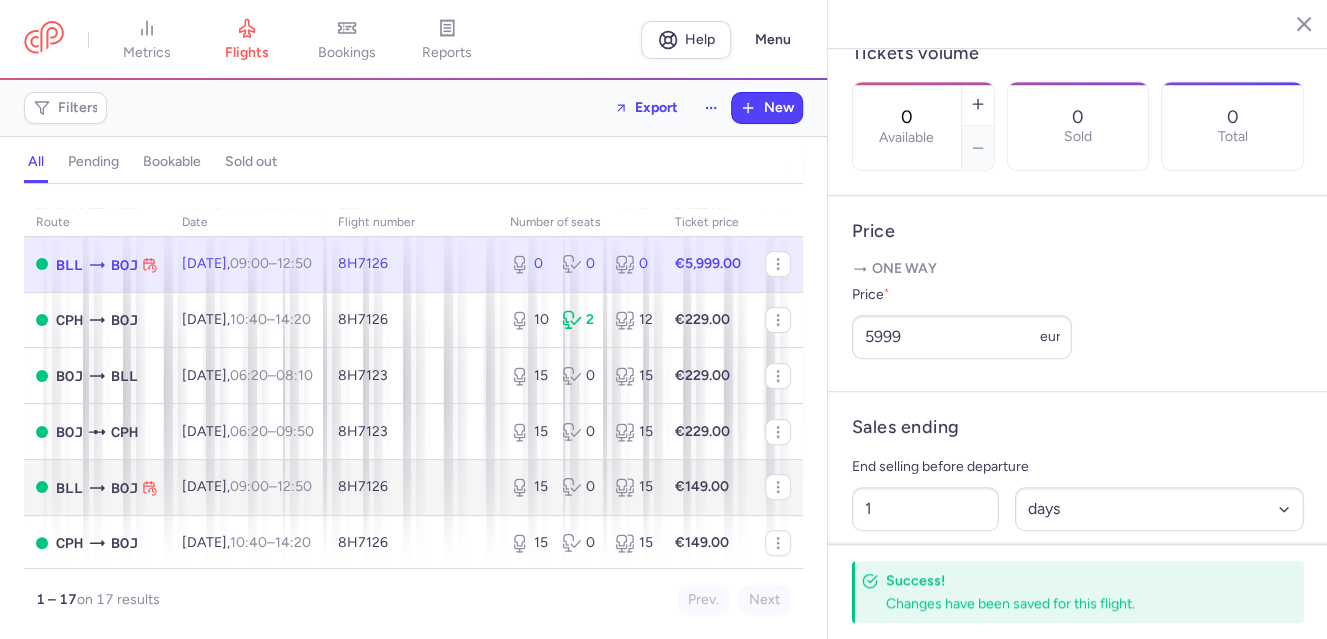 scroll, scrollTop: 399, scrollLeft: 0, axis: vertical 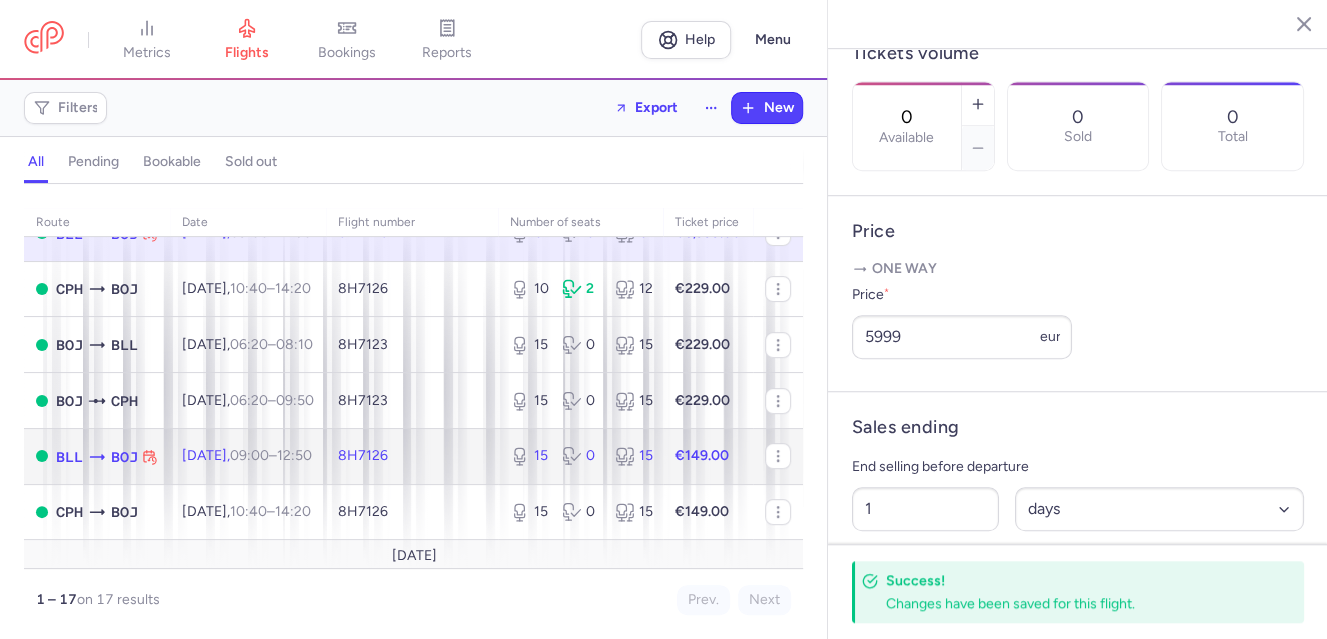 click on "12:50  +0" at bounding box center (294, 455) 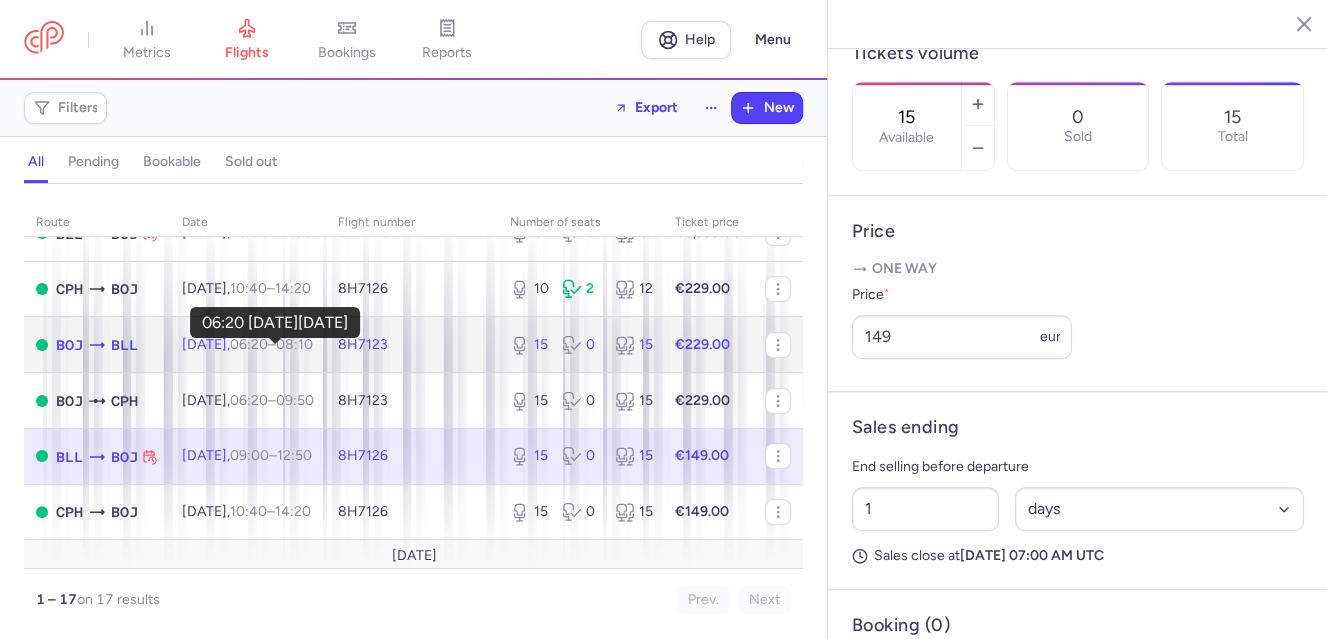 click on "06:20" at bounding box center (249, 344) 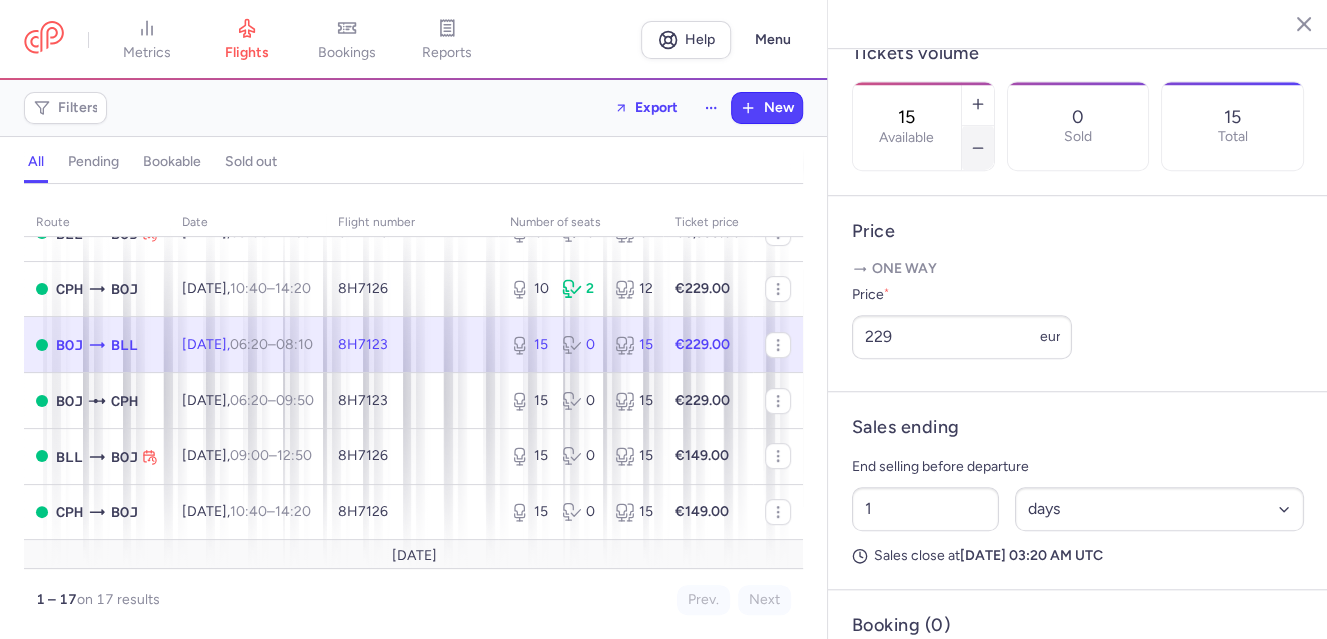 click 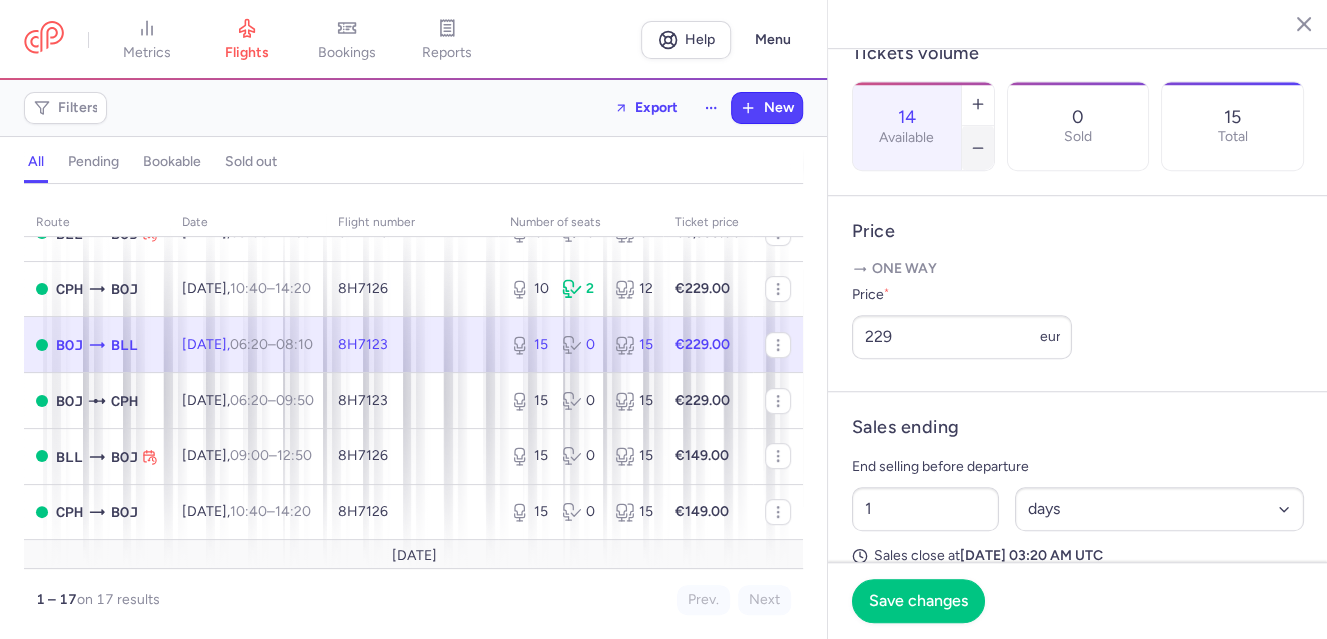 click 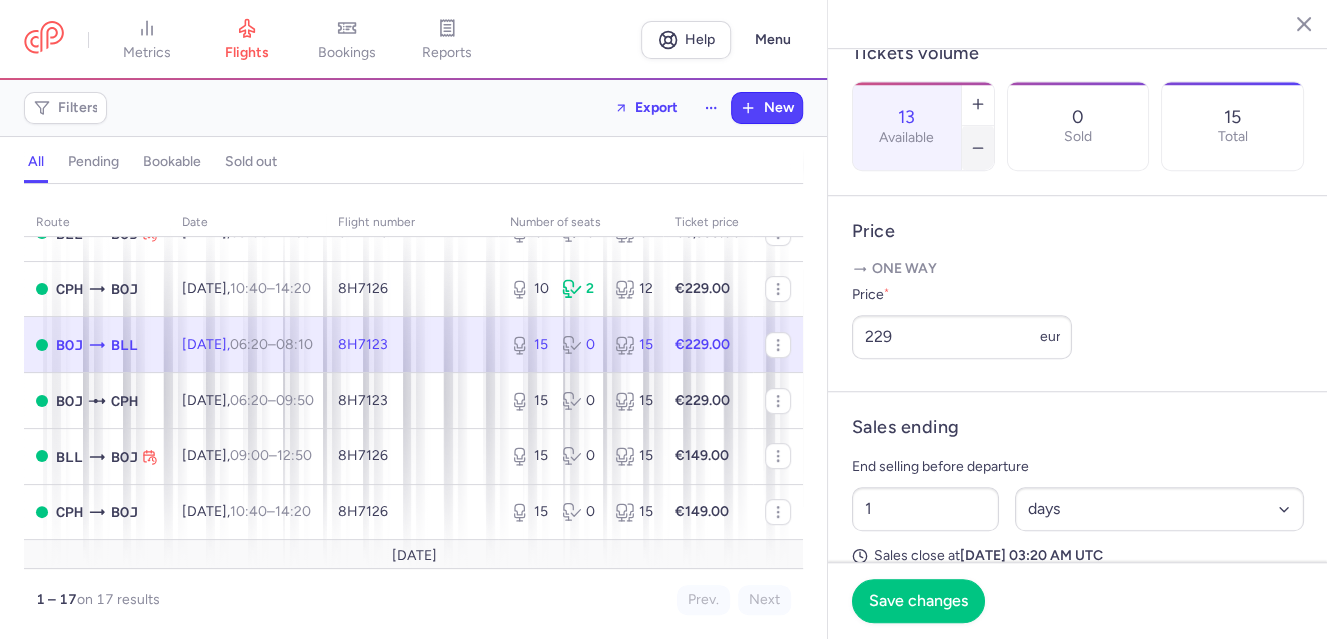 click 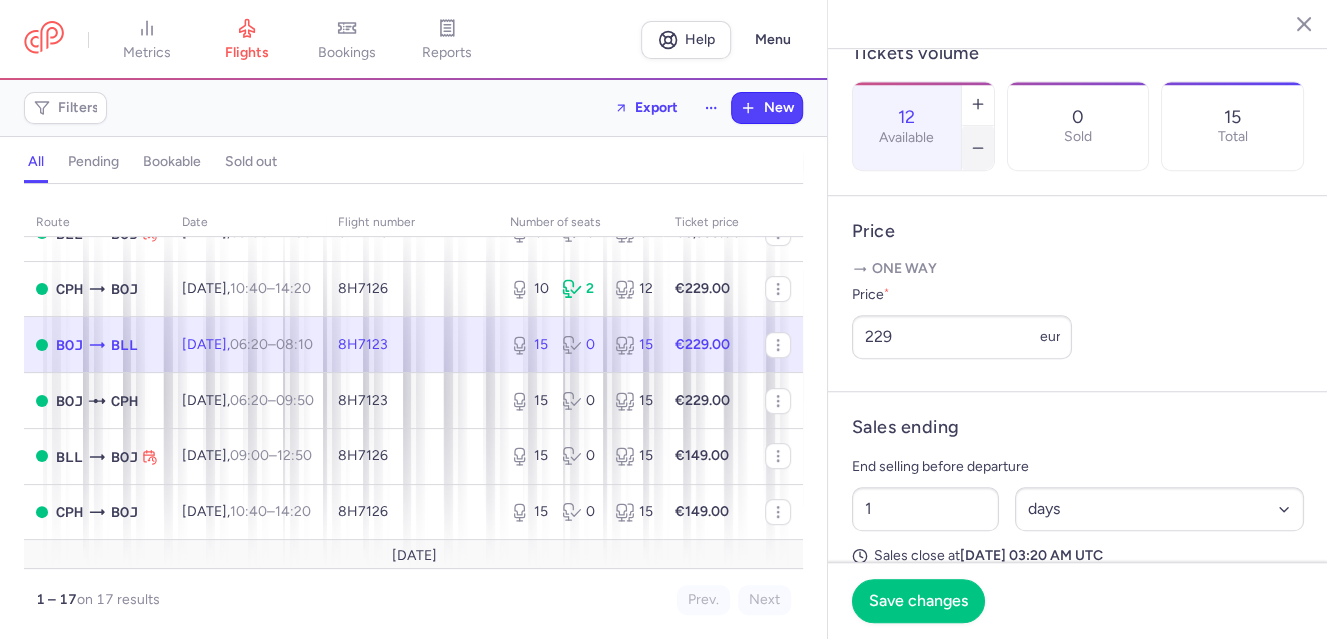 click 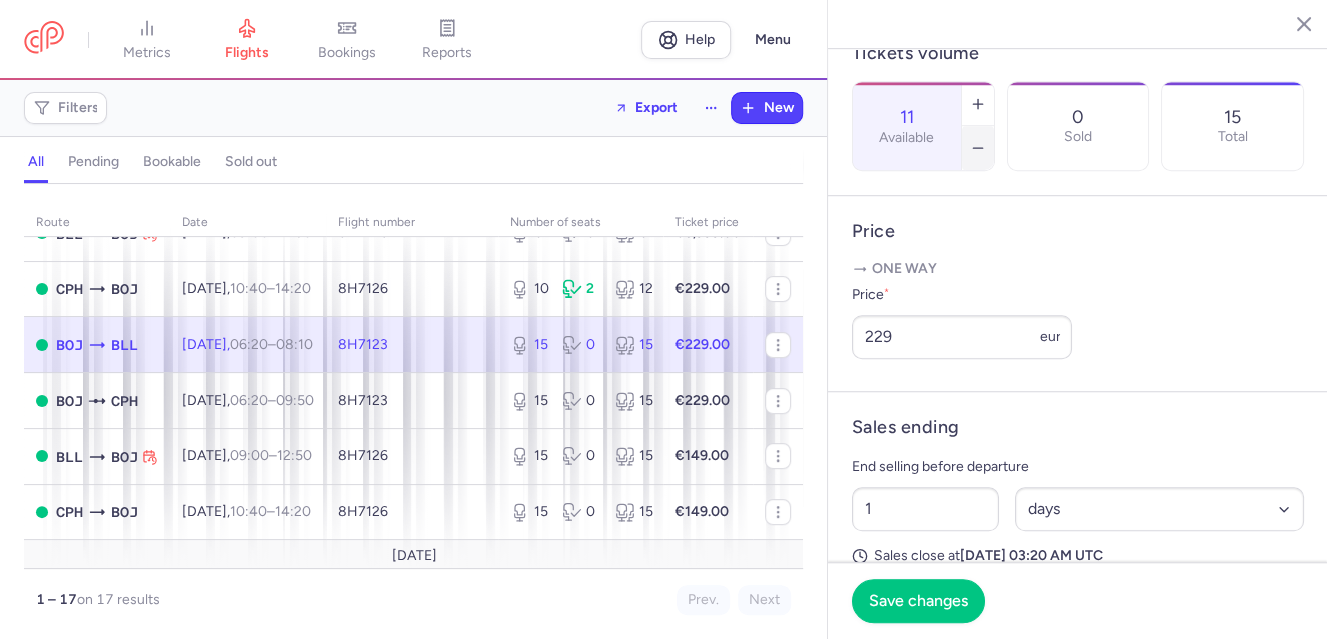 click 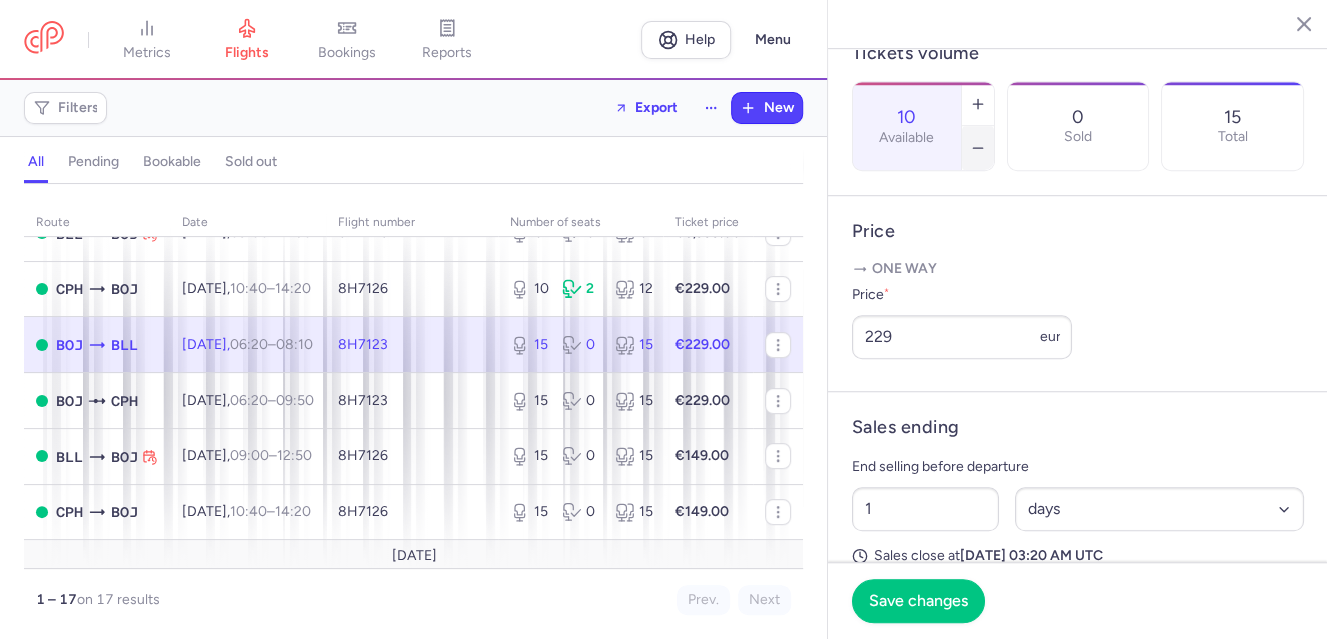 click 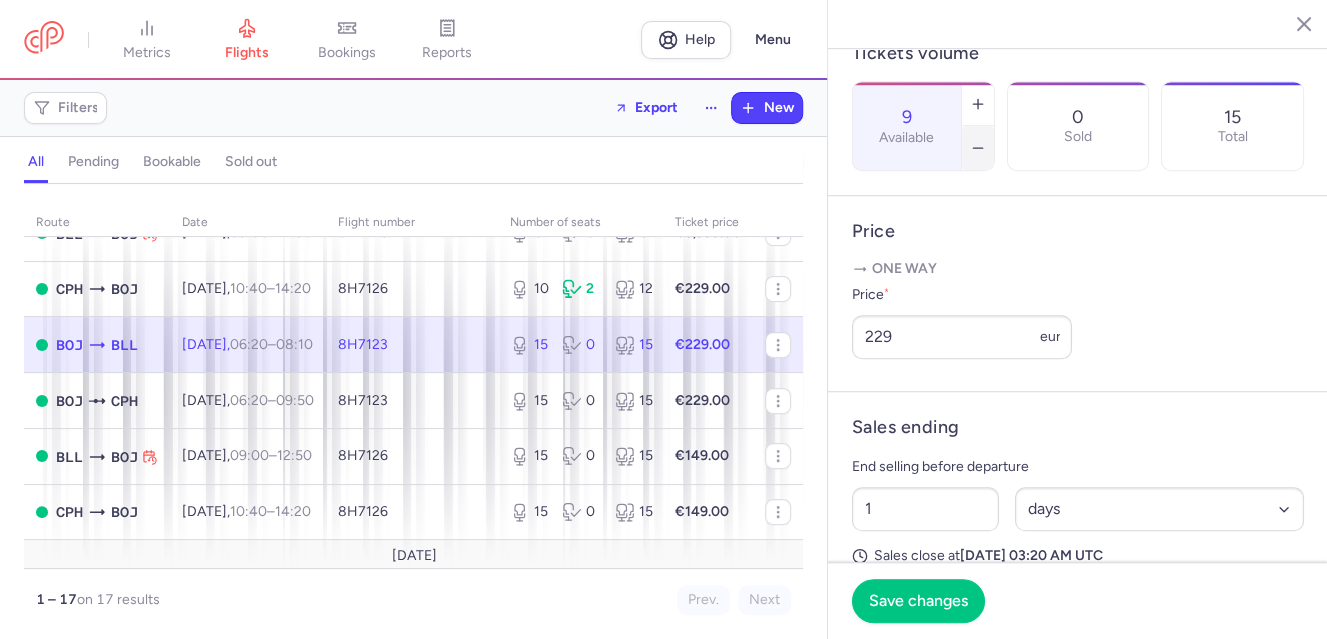 click 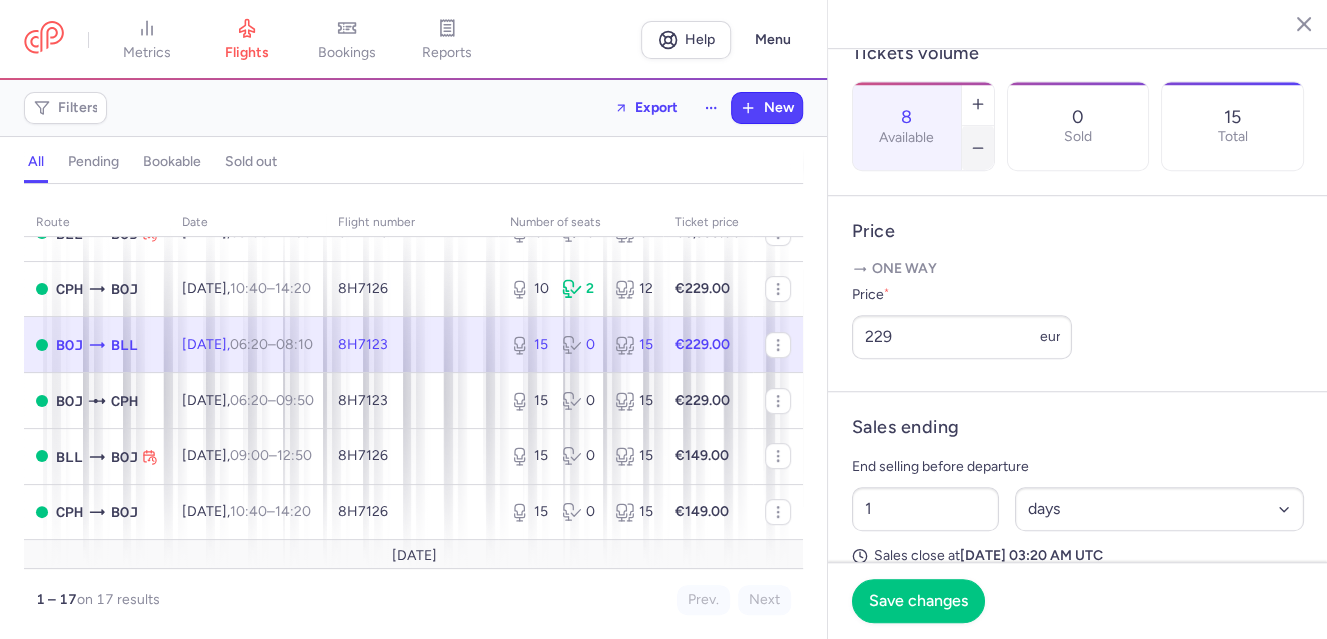 click 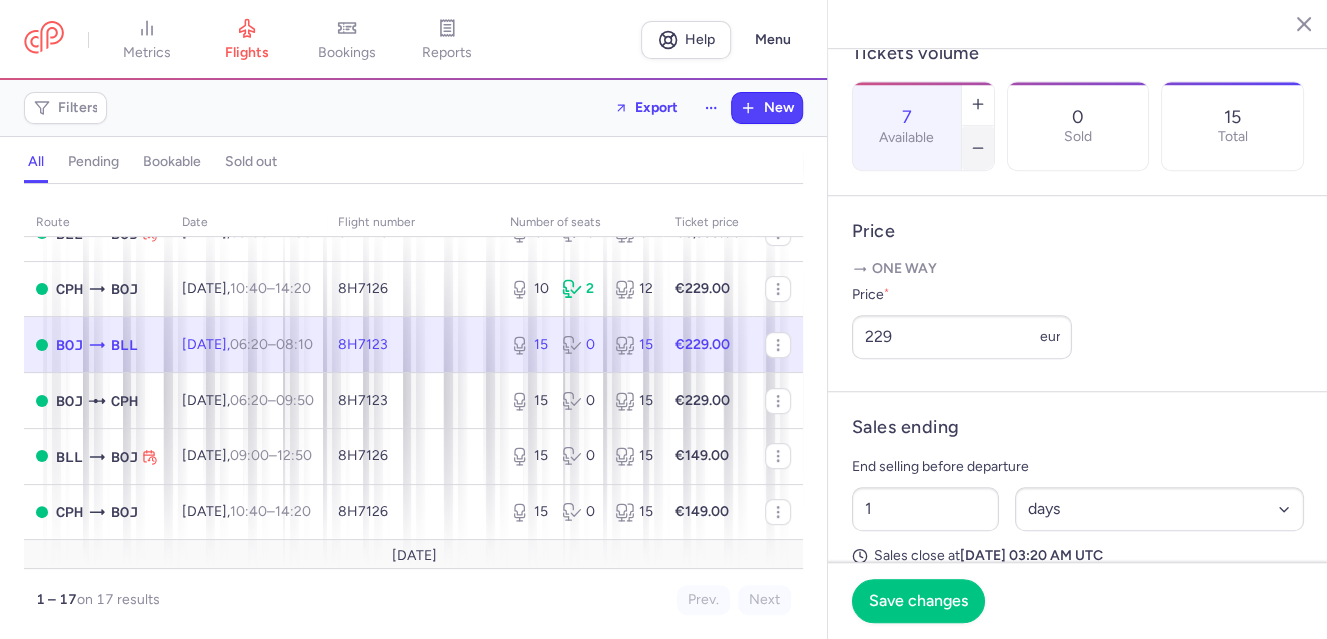 click 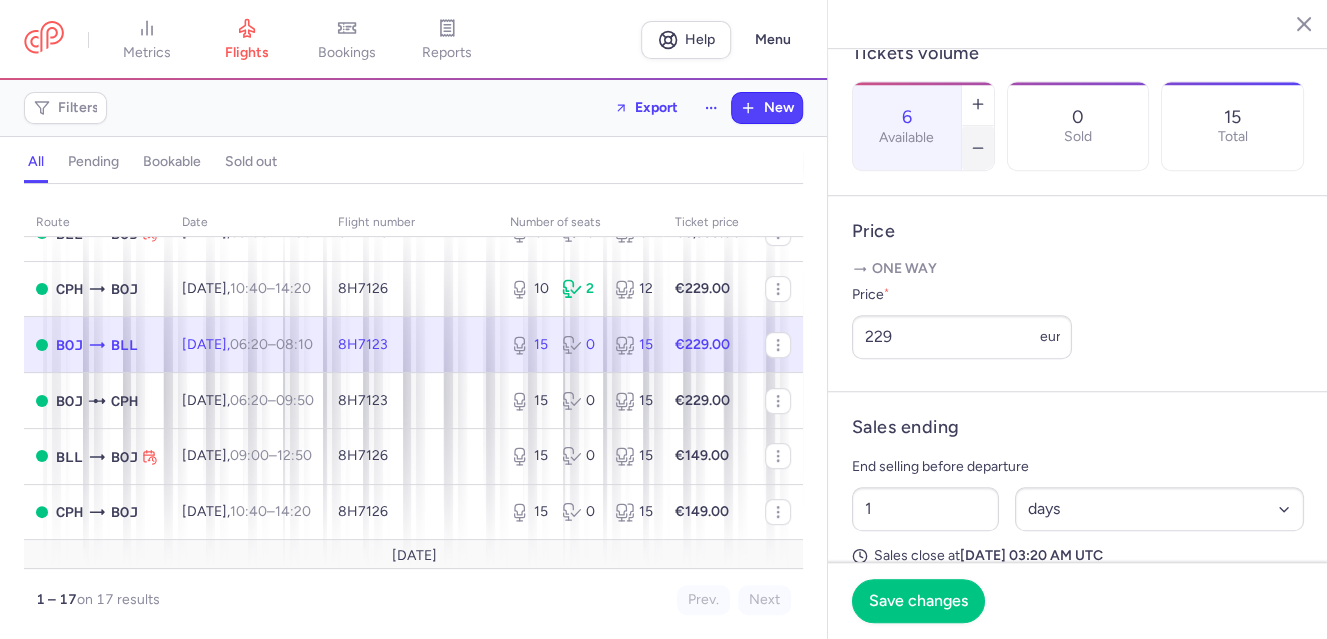 click 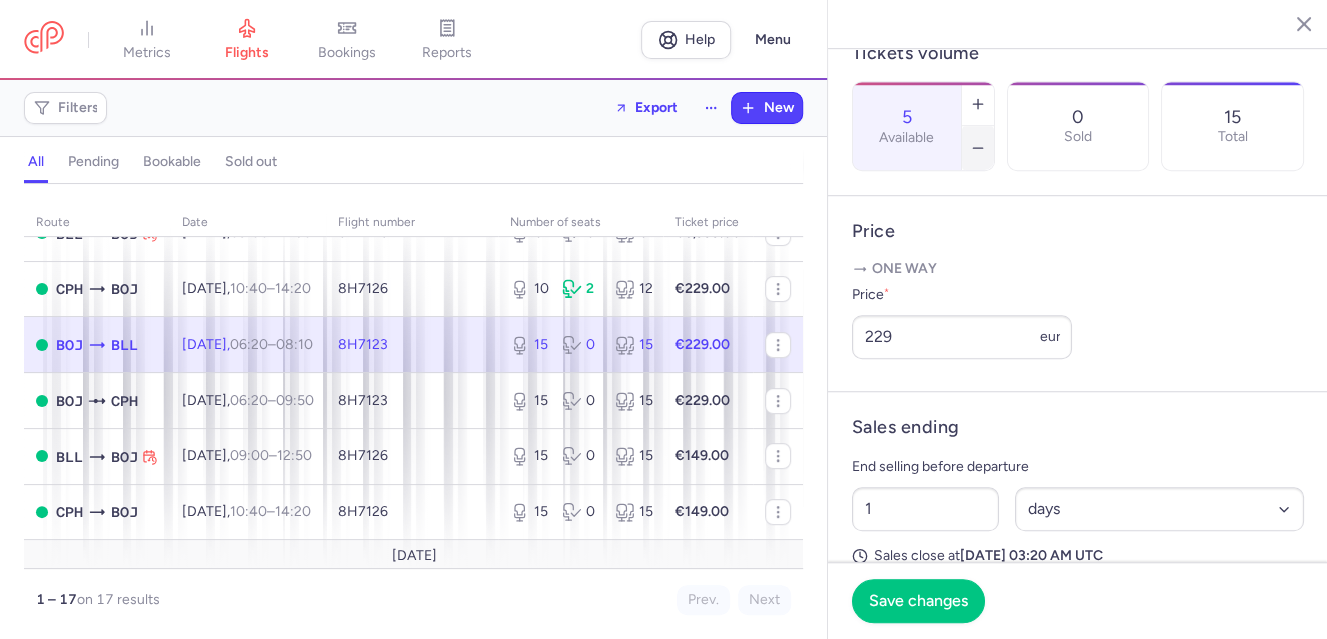 click 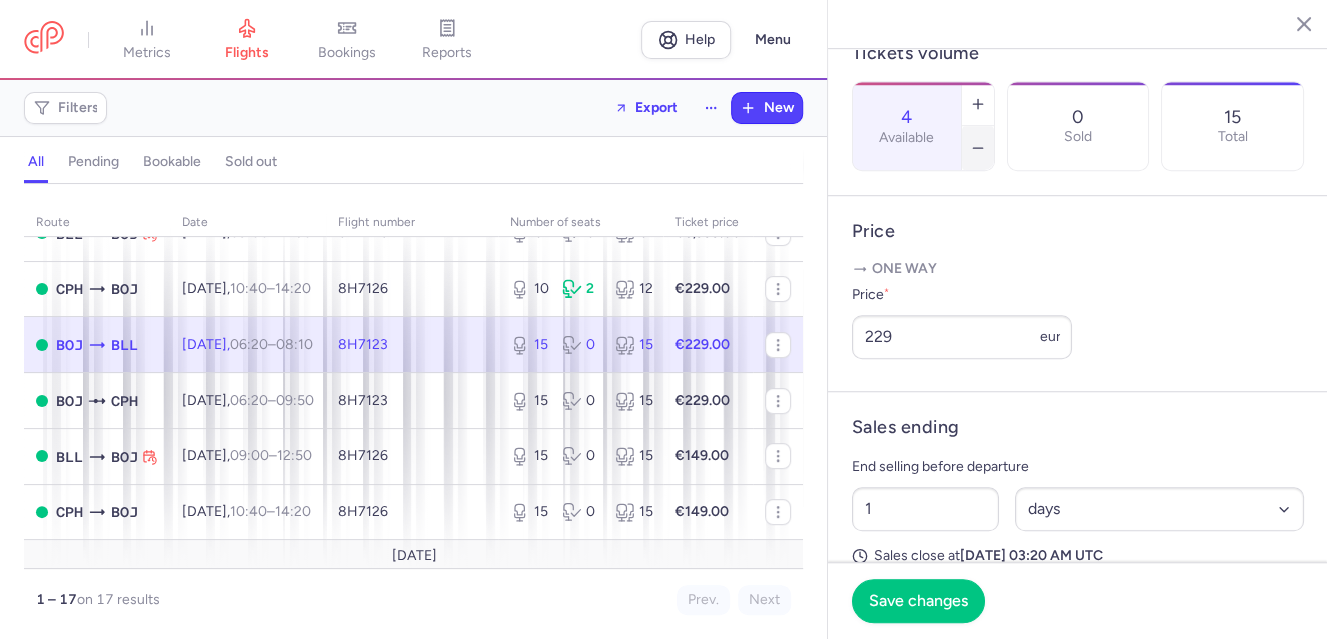 click 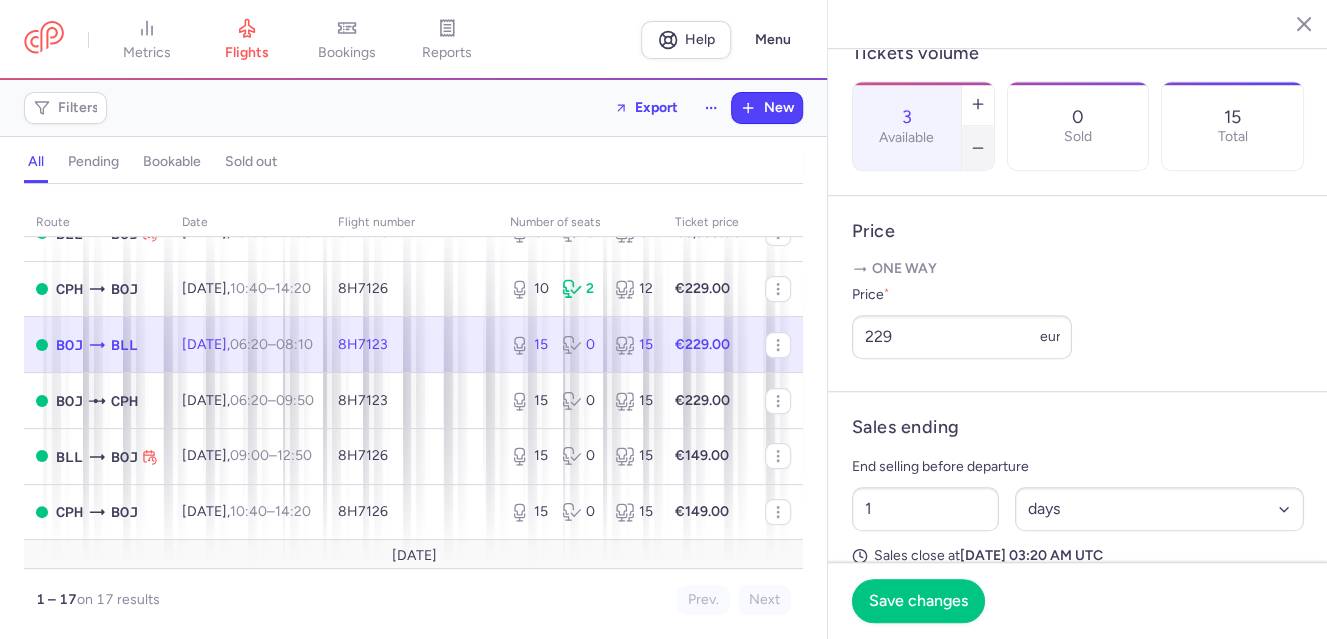 click 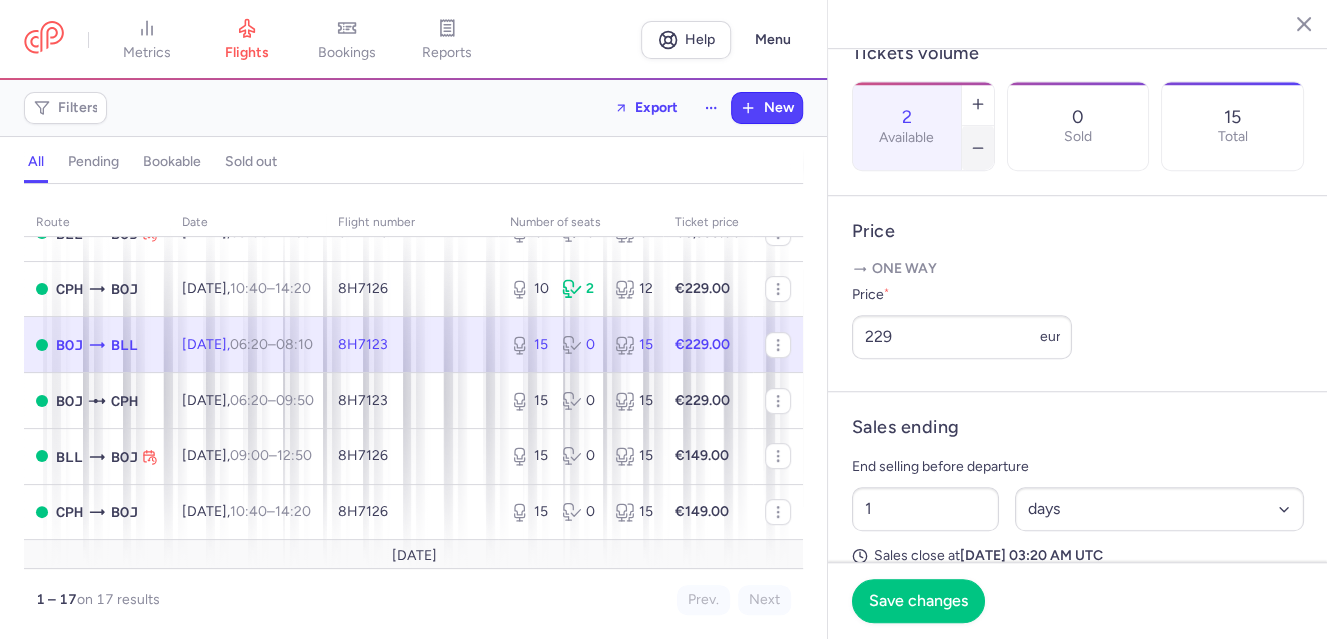 click 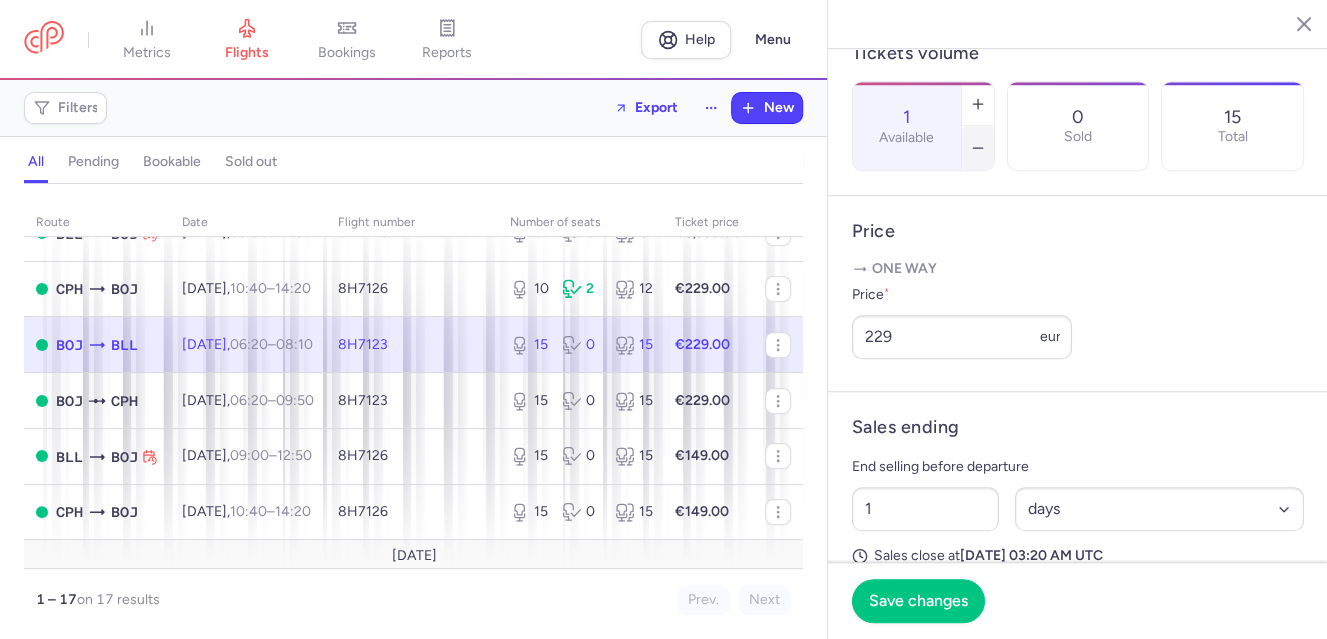 click 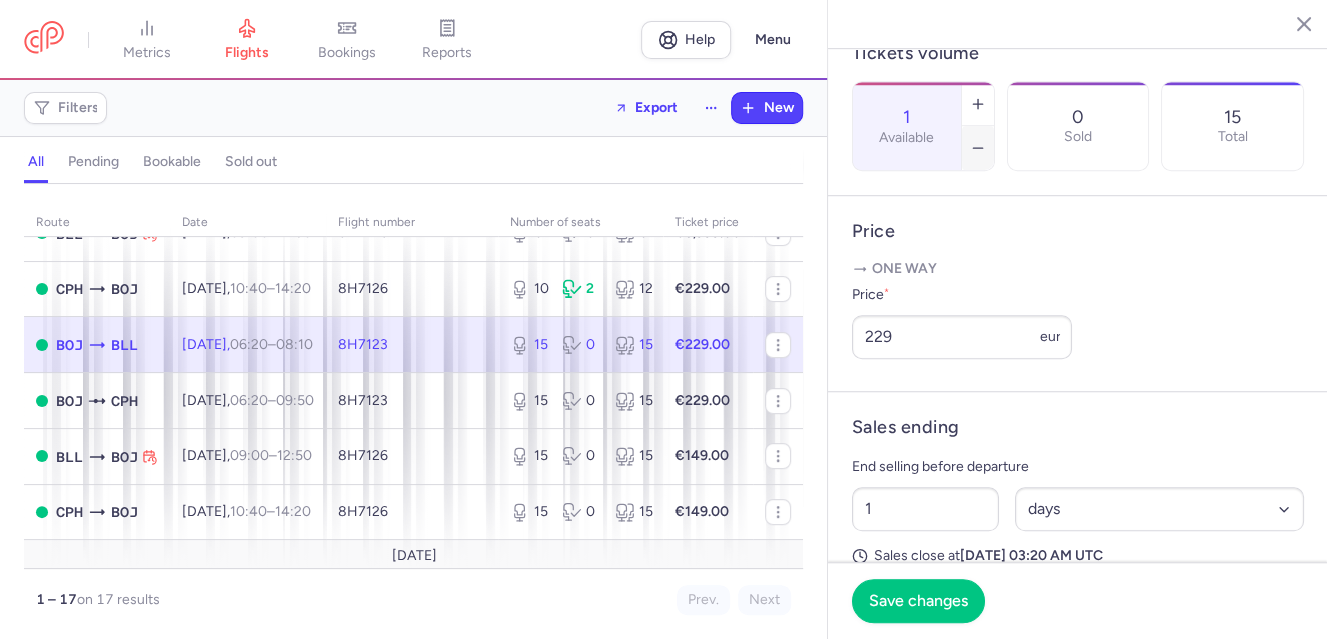 type on "0" 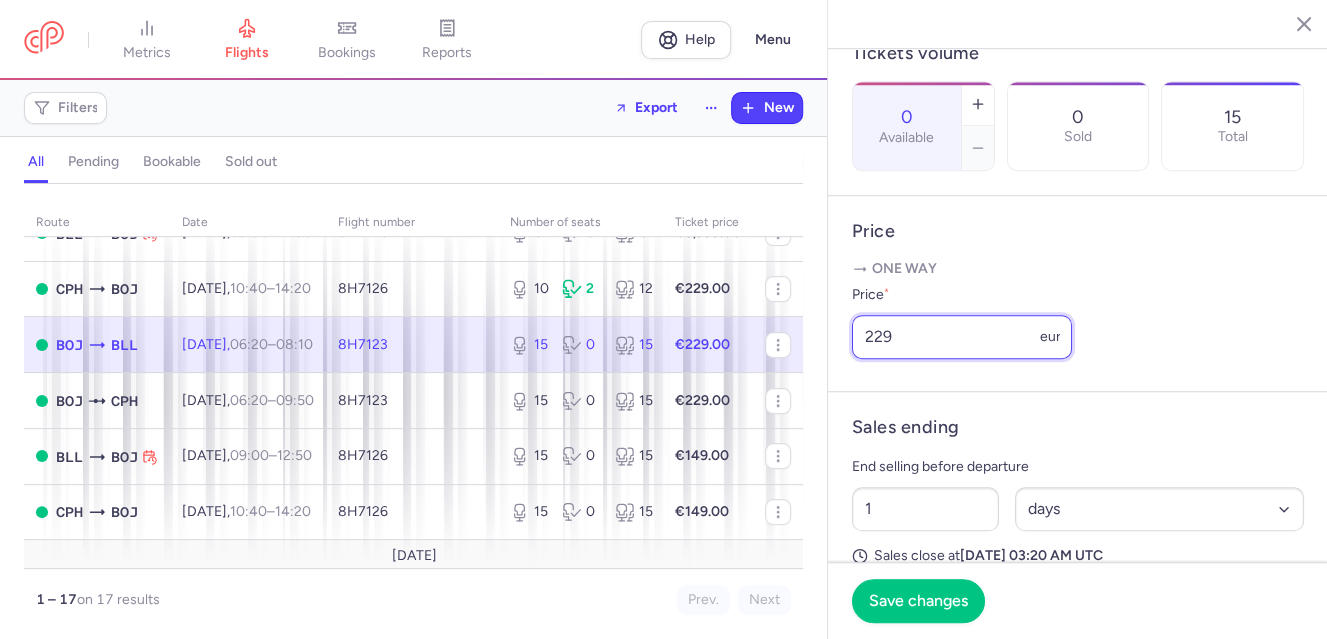 drag, startPoint x: 914, startPoint y: 388, endPoint x: 832, endPoint y: 376, distance: 82.8734 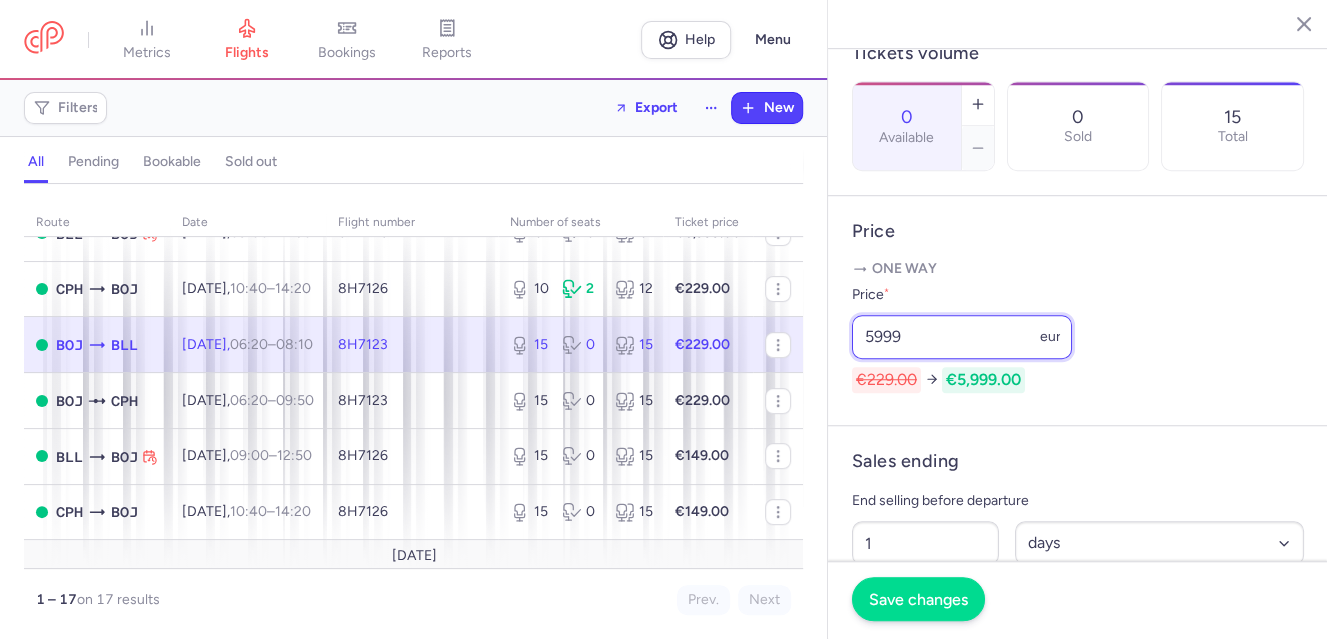 type on "5999" 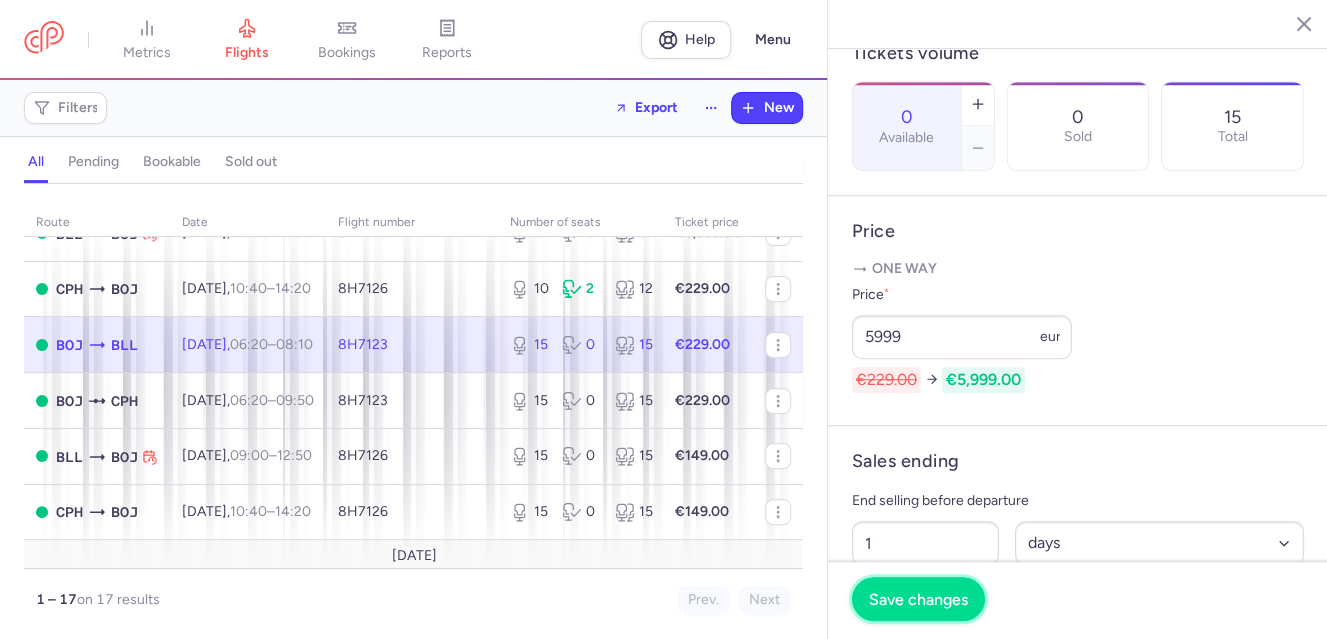 click on "Save changes" at bounding box center [918, 600] 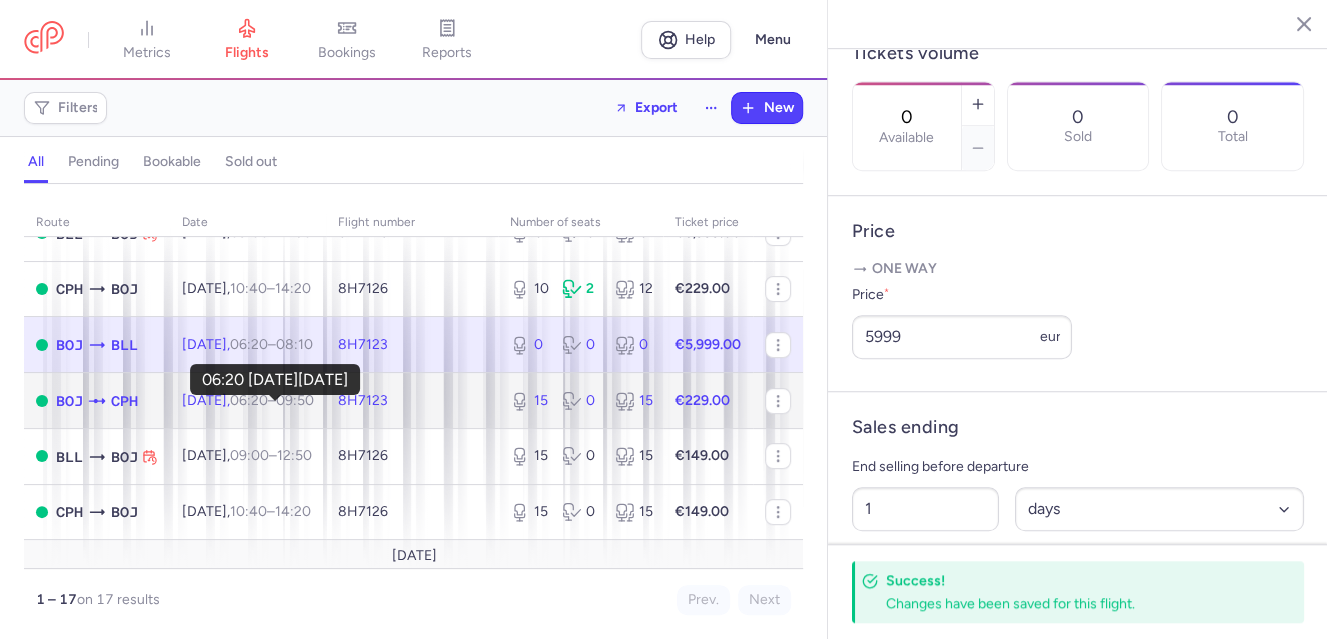 click on "06:20" at bounding box center (249, 400) 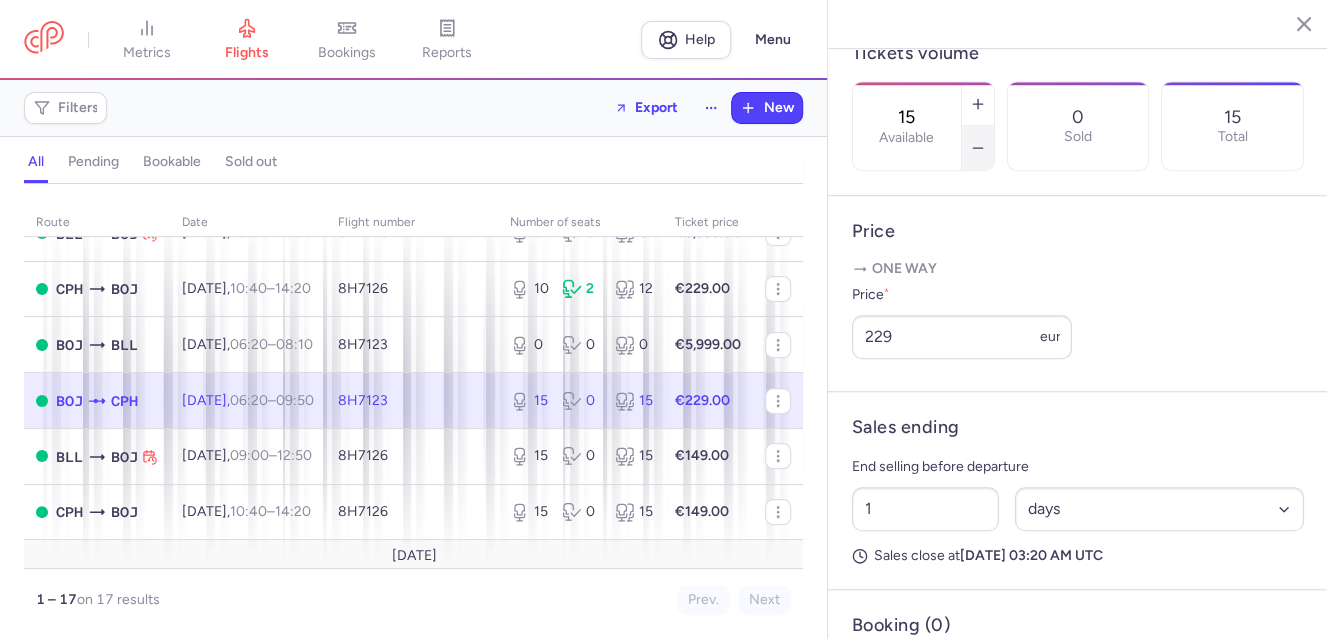 click 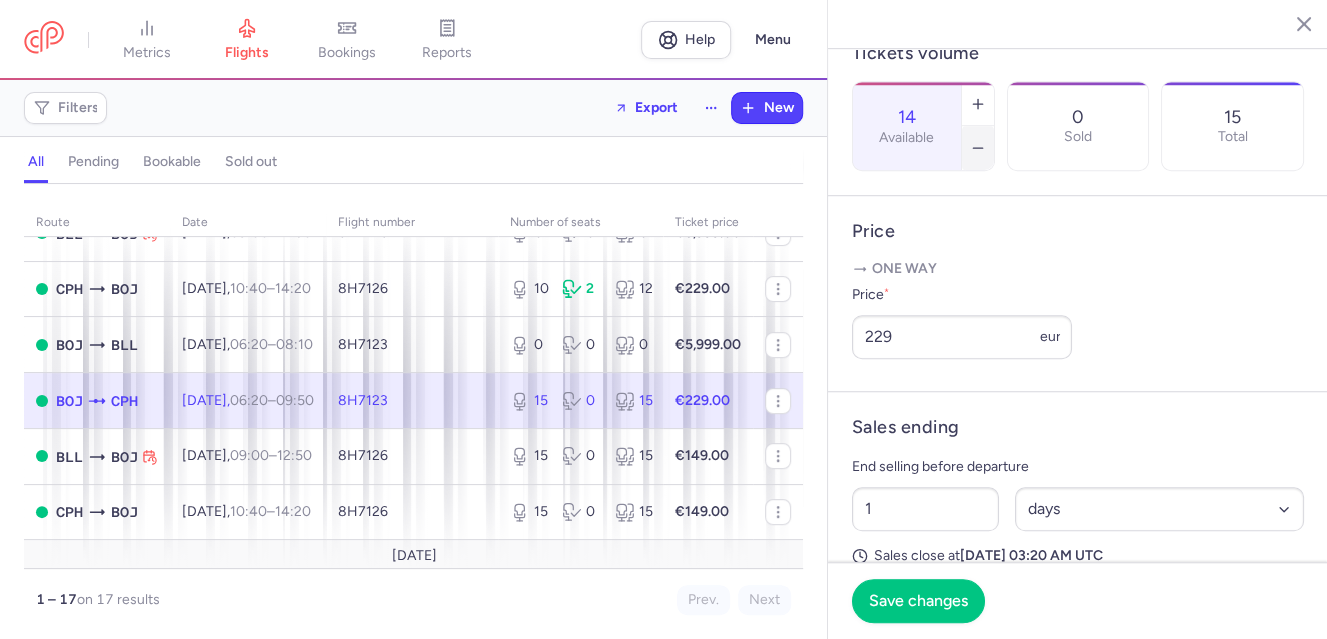 click 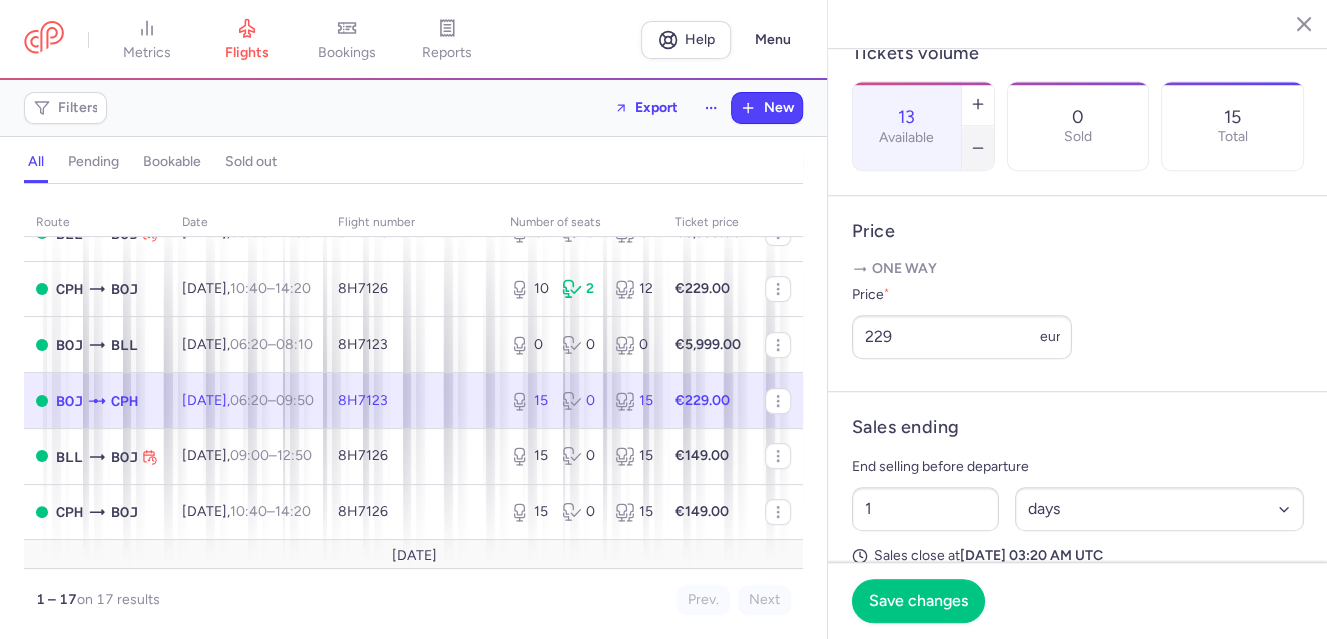 click 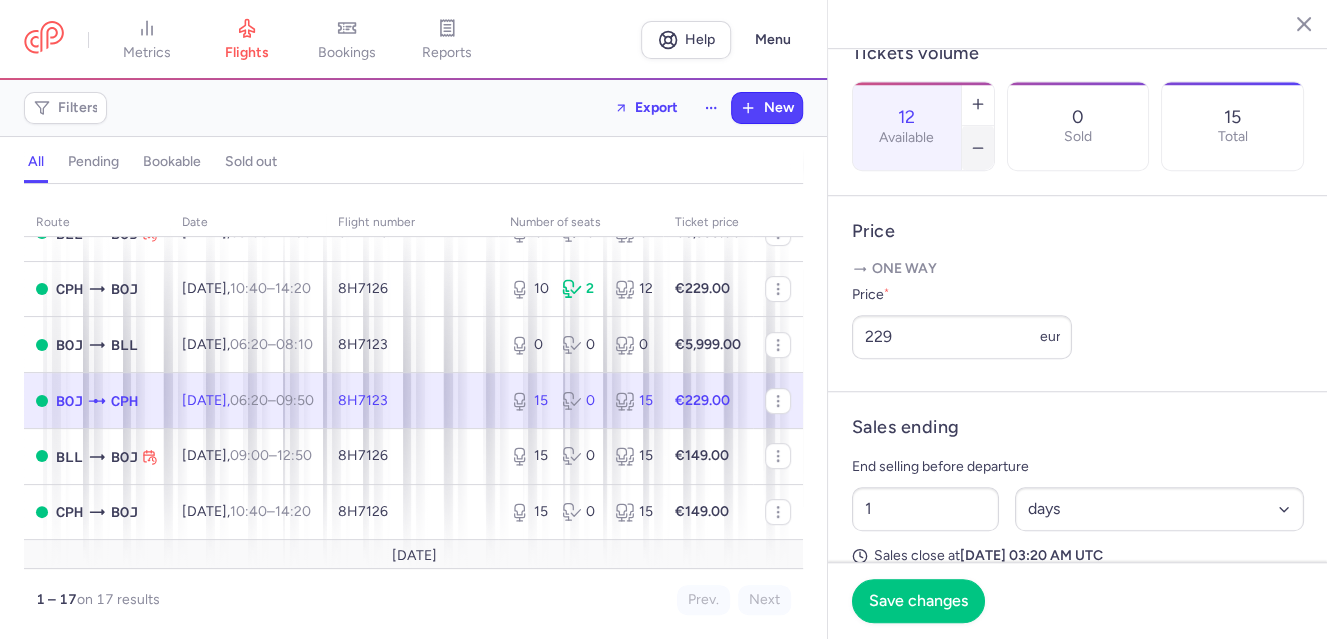 click 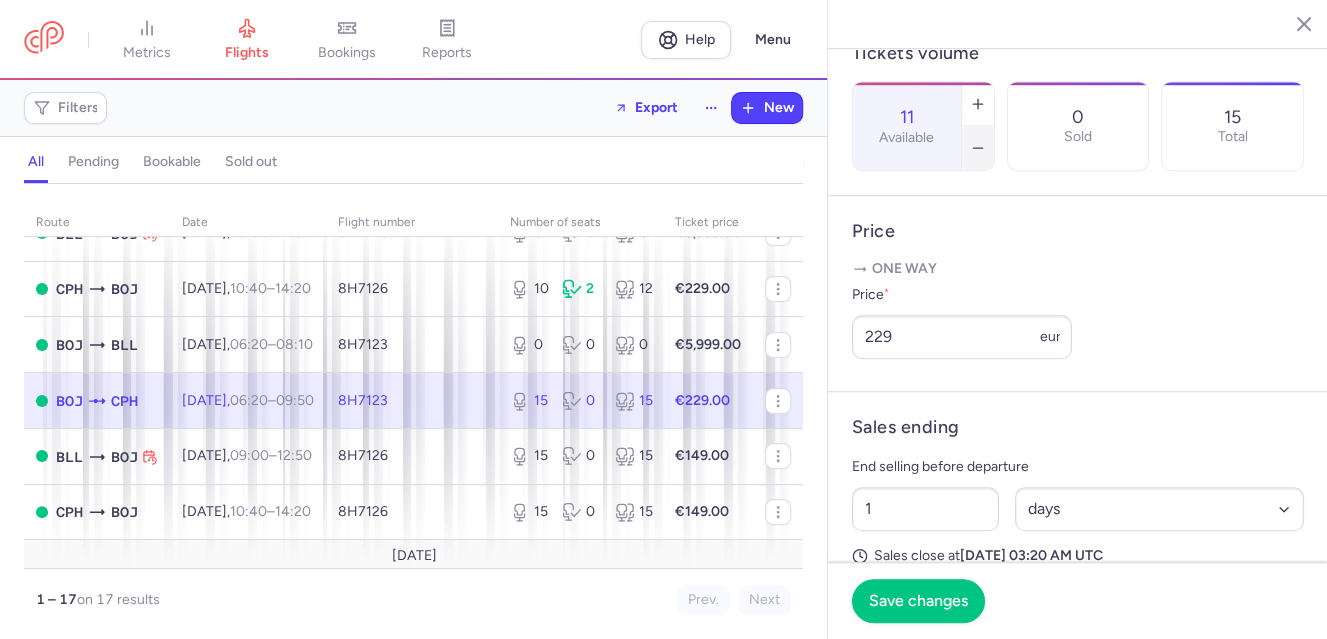 click 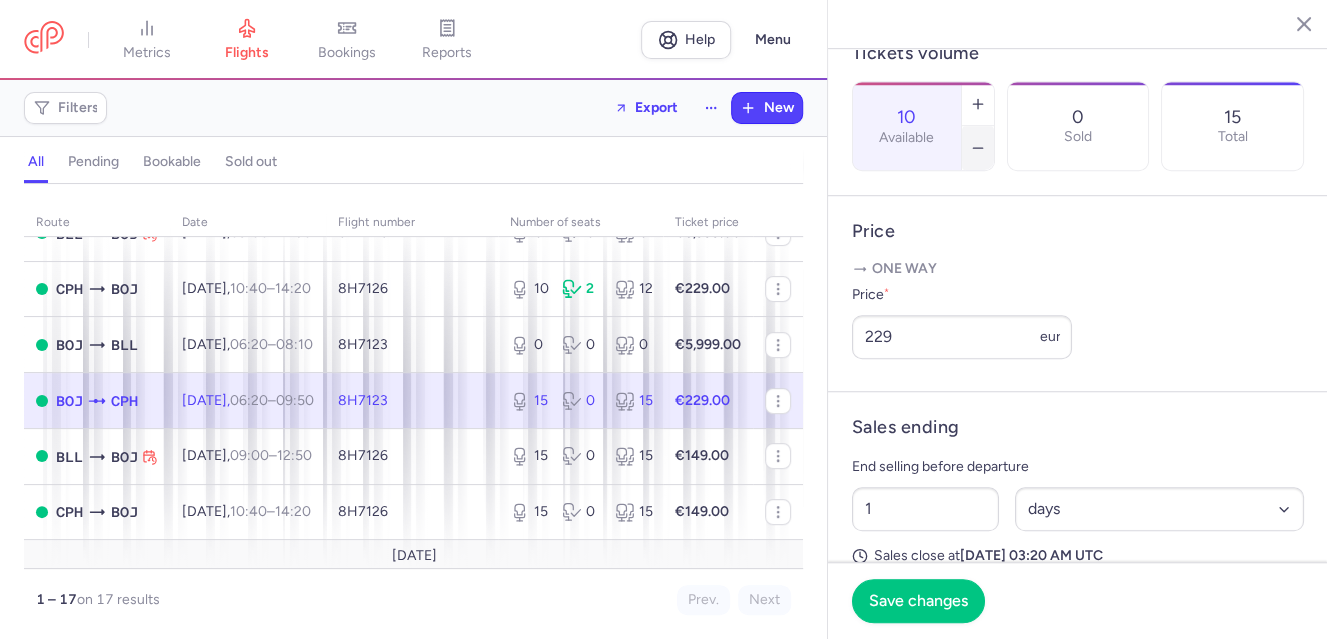 click 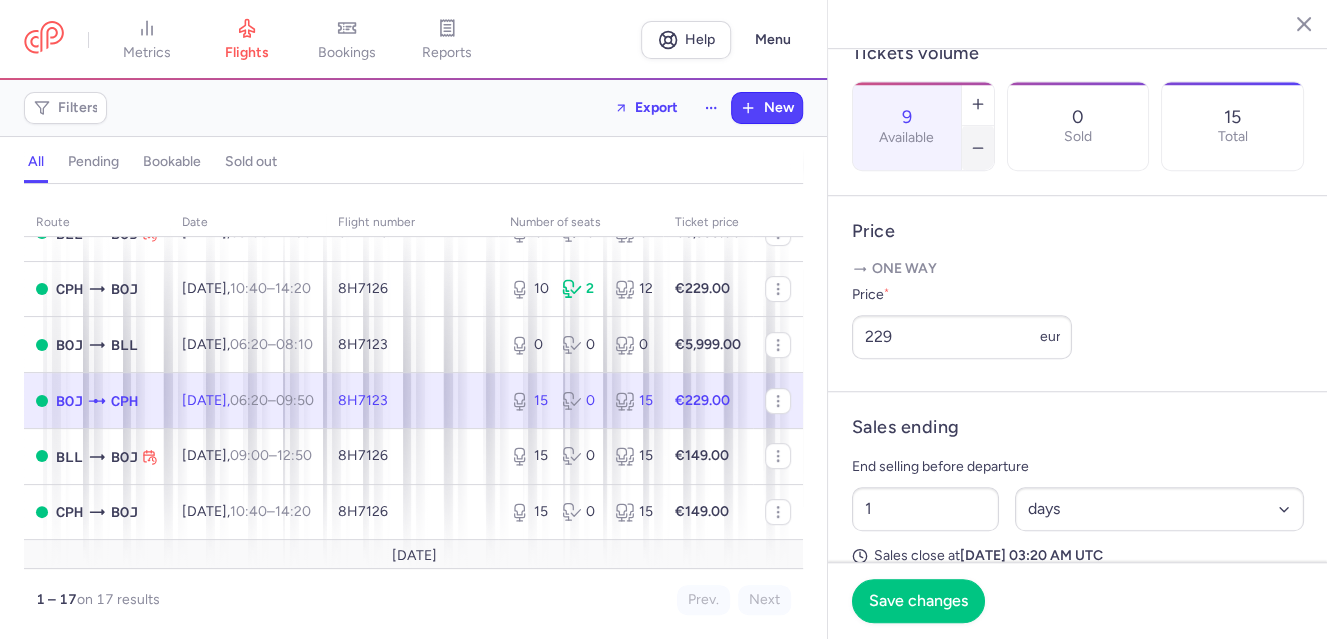 click 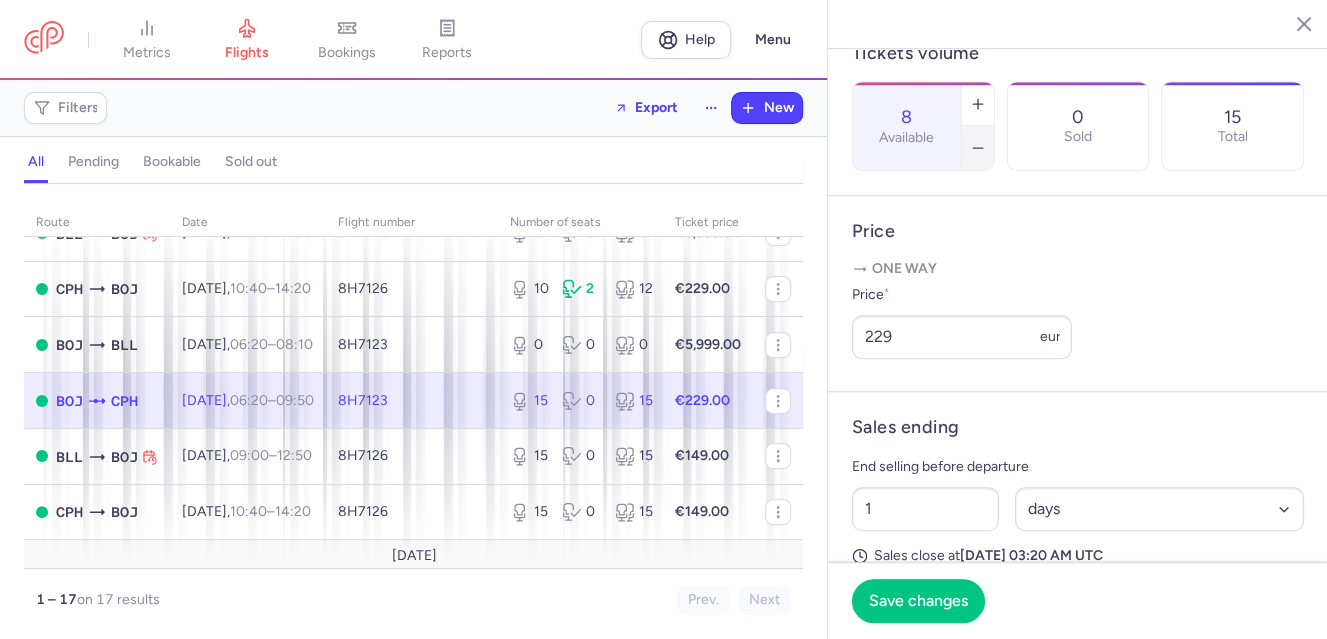 click 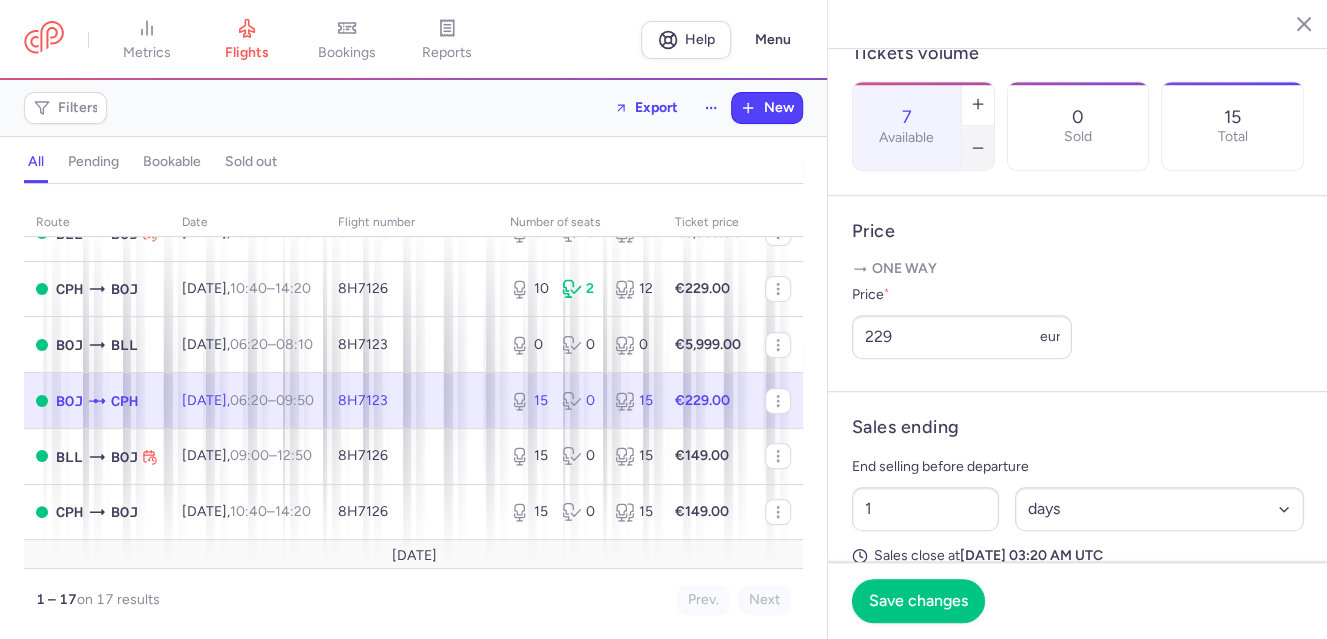 click 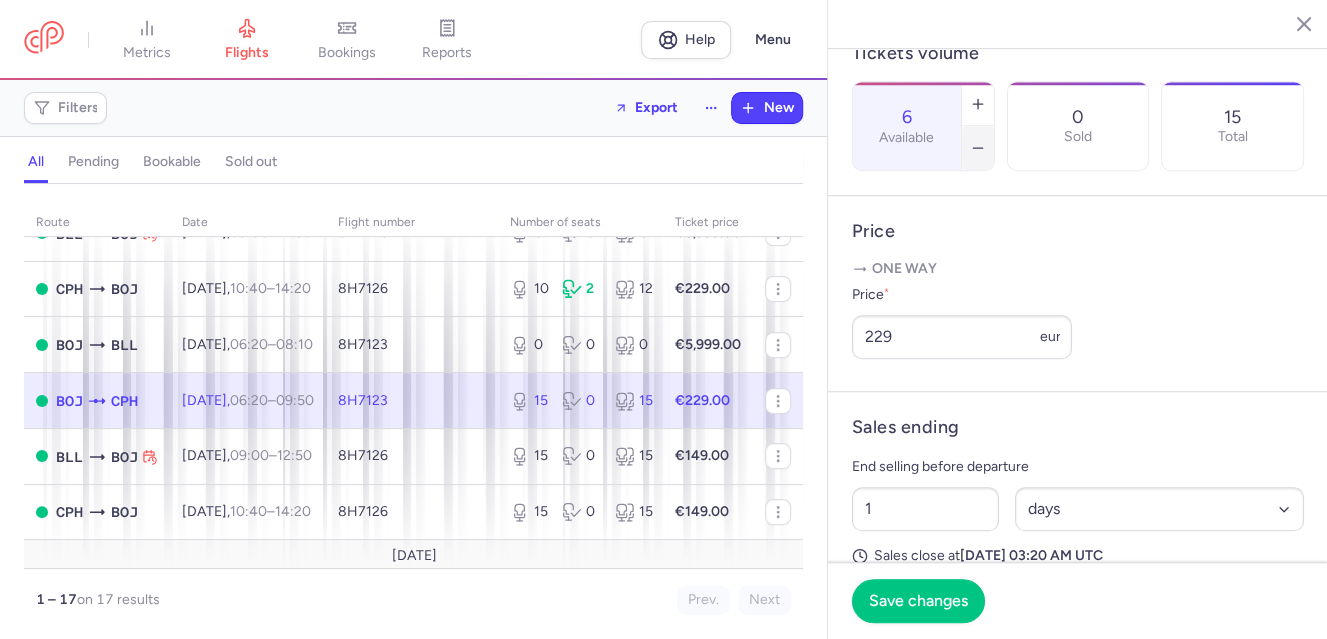 click 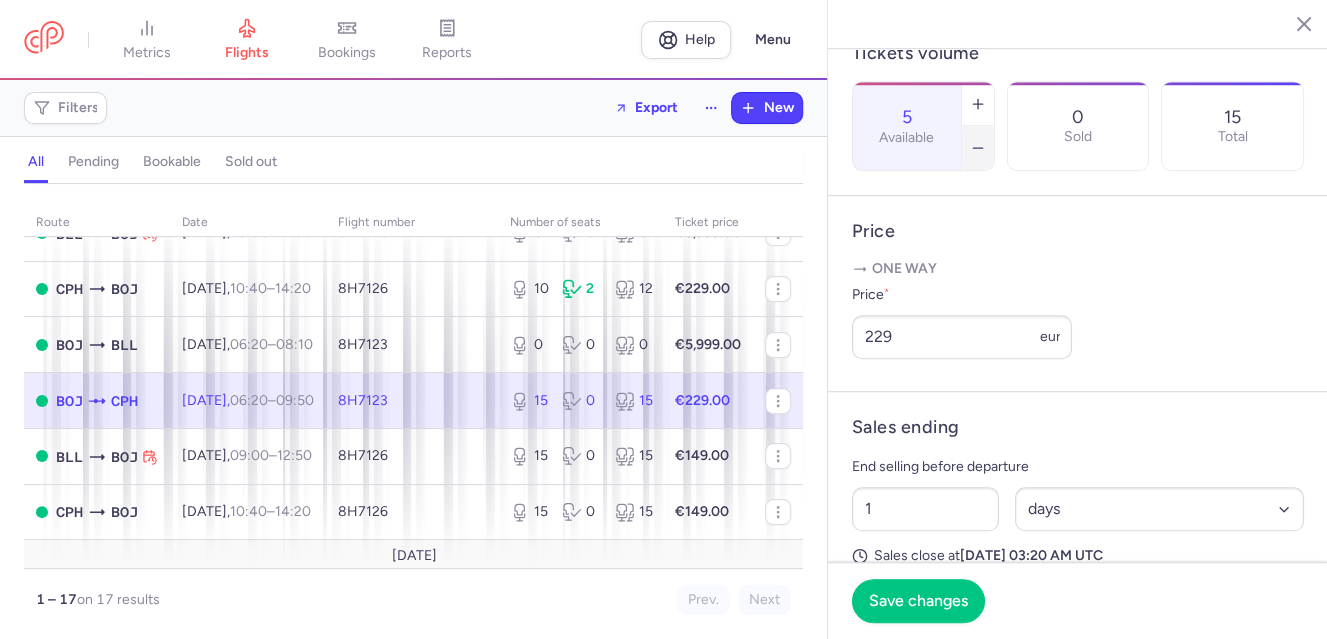 click 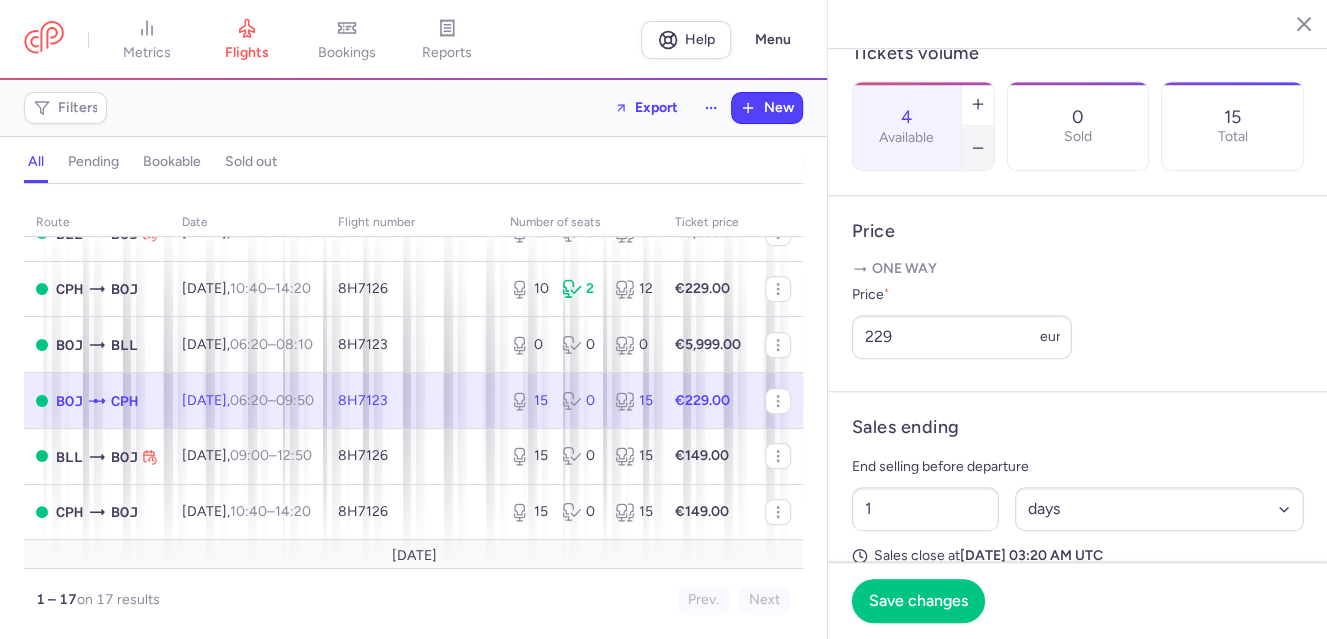 type 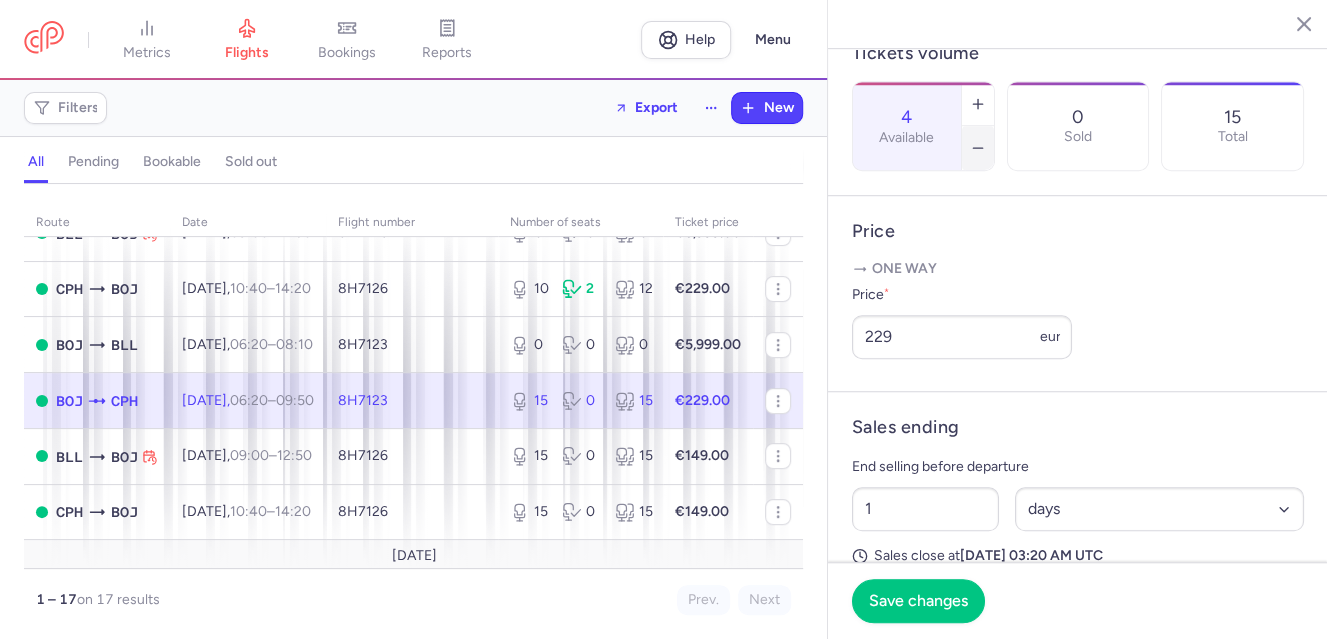 click 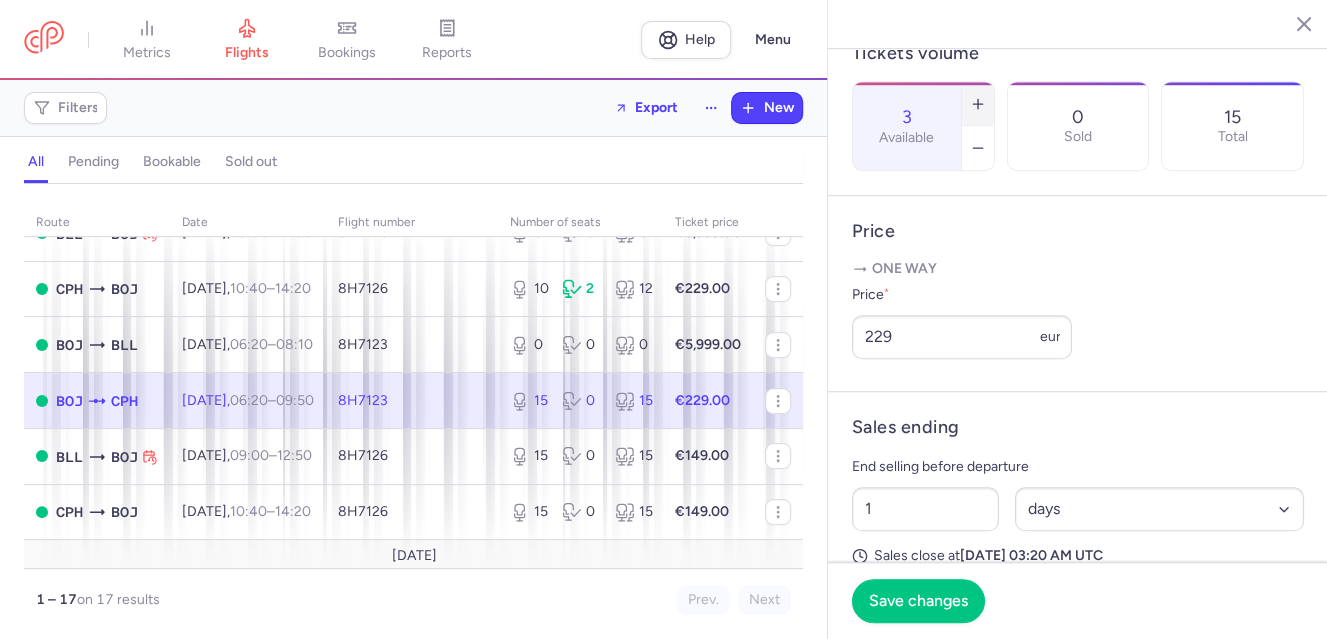 click 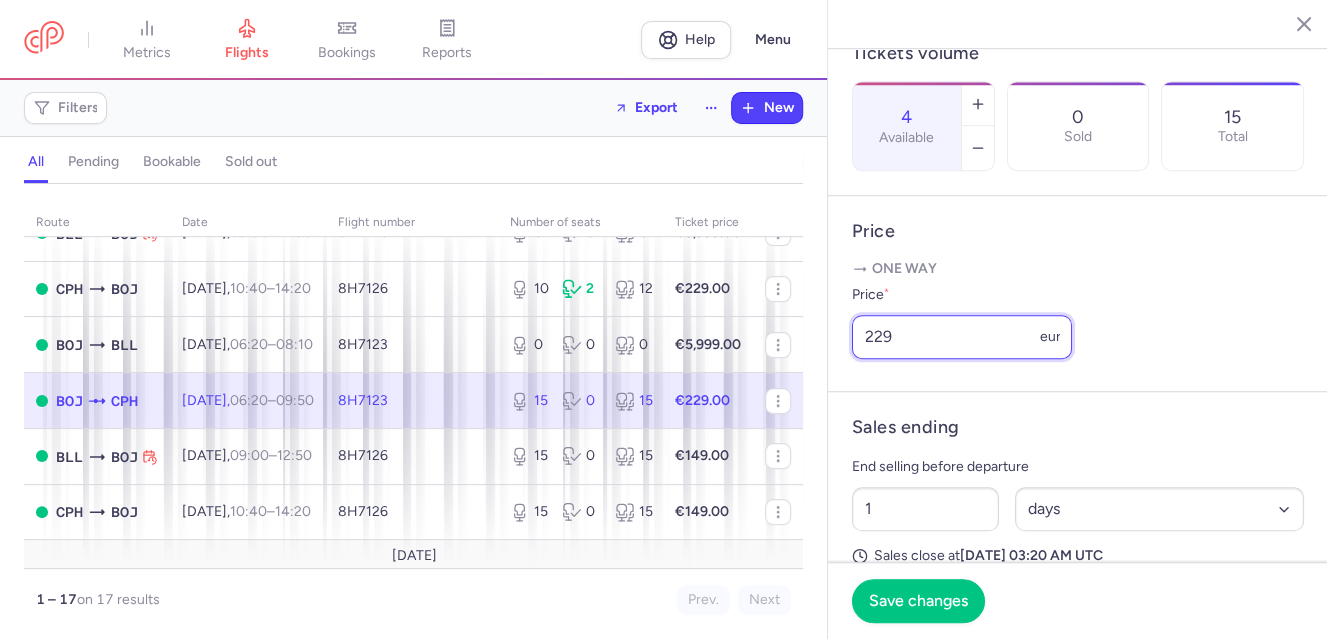 drag, startPoint x: 964, startPoint y: 381, endPoint x: 802, endPoint y: 402, distance: 163.35544 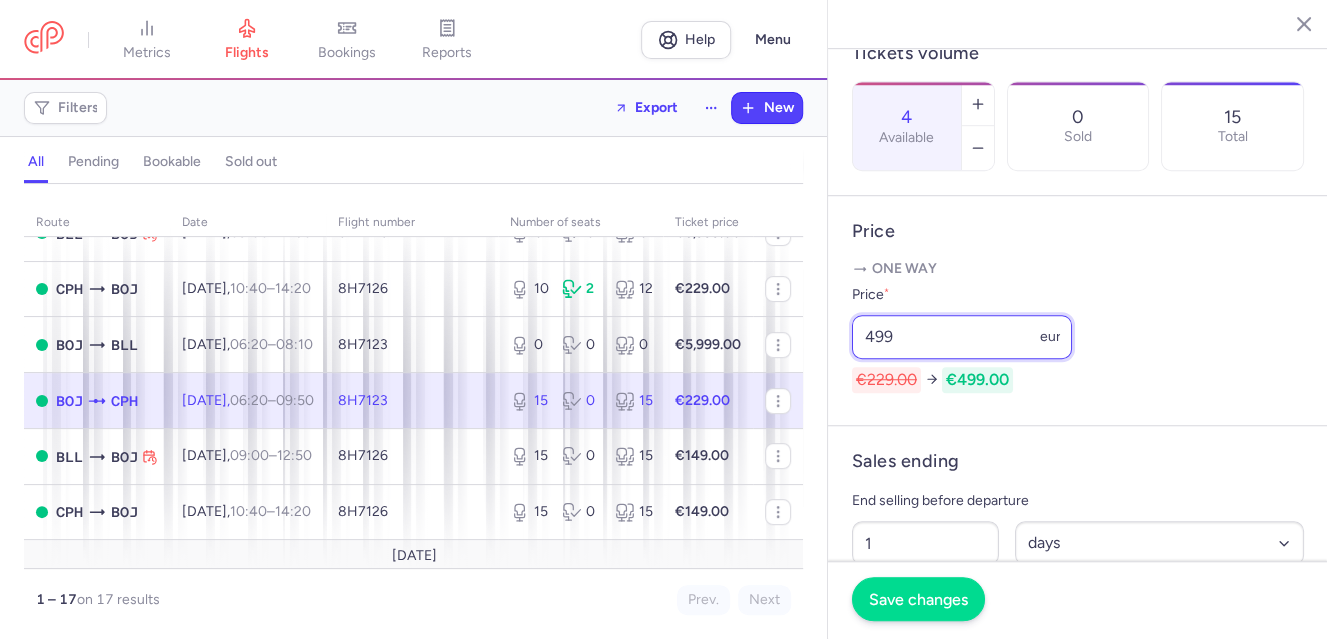 type on "499" 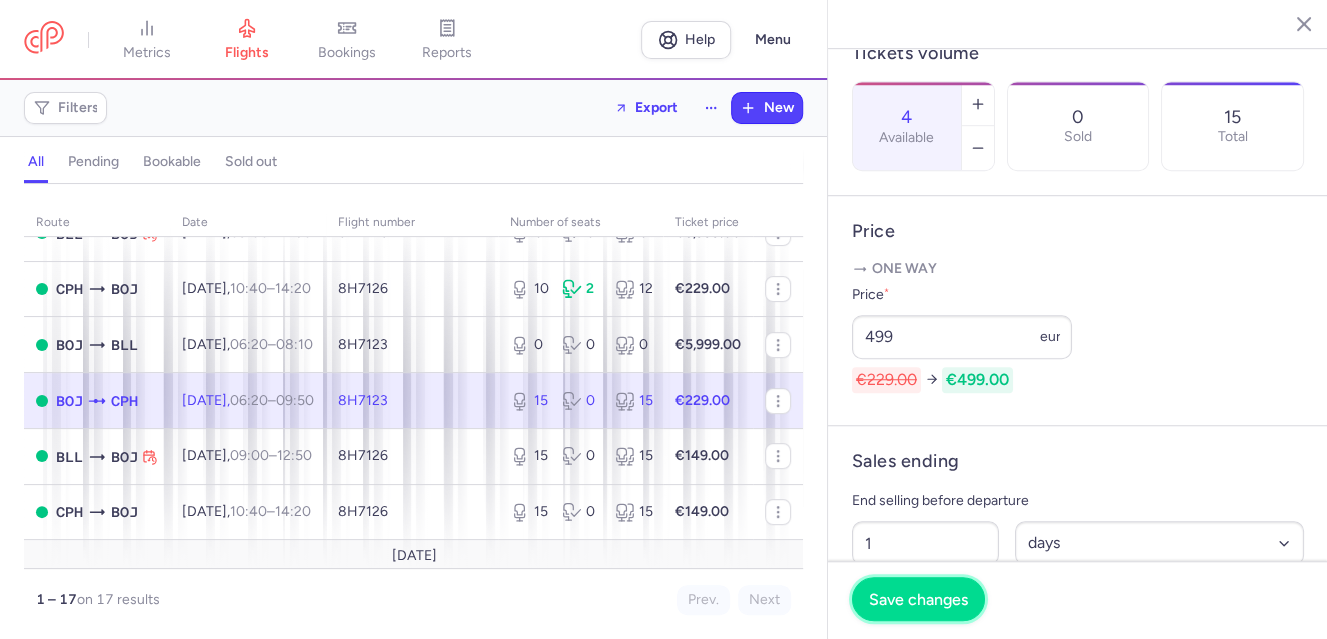 click on "Save changes" at bounding box center [918, 600] 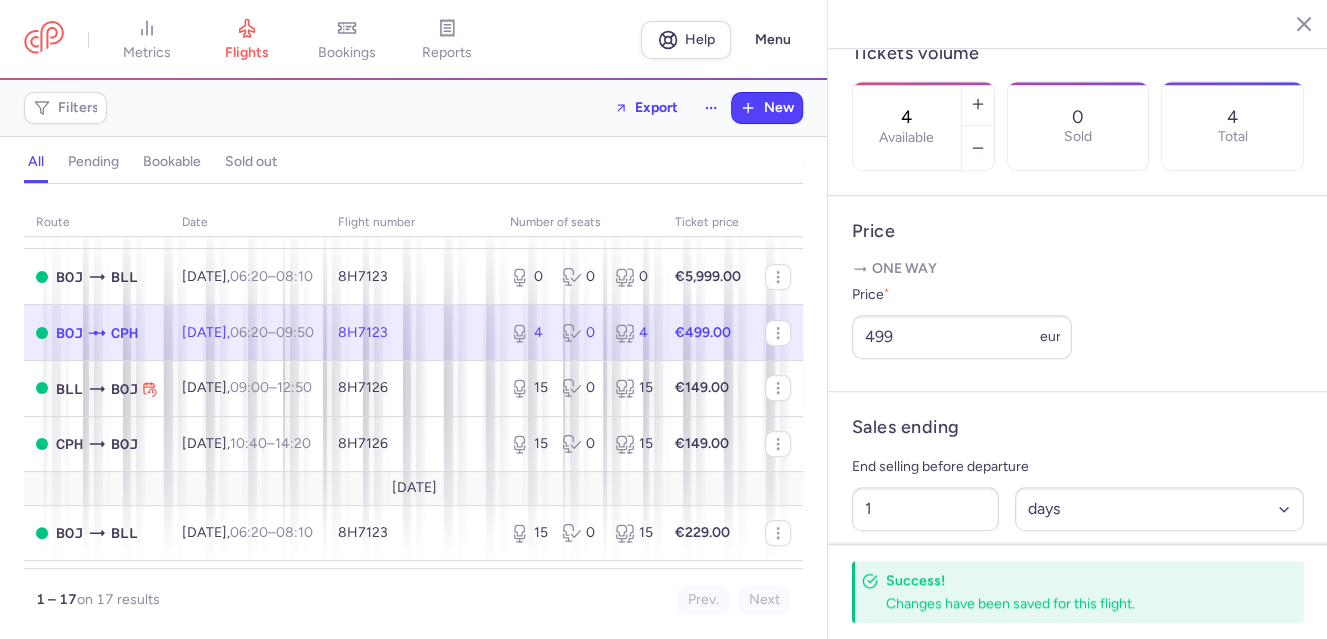 scroll, scrollTop: 499, scrollLeft: 0, axis: vertical 